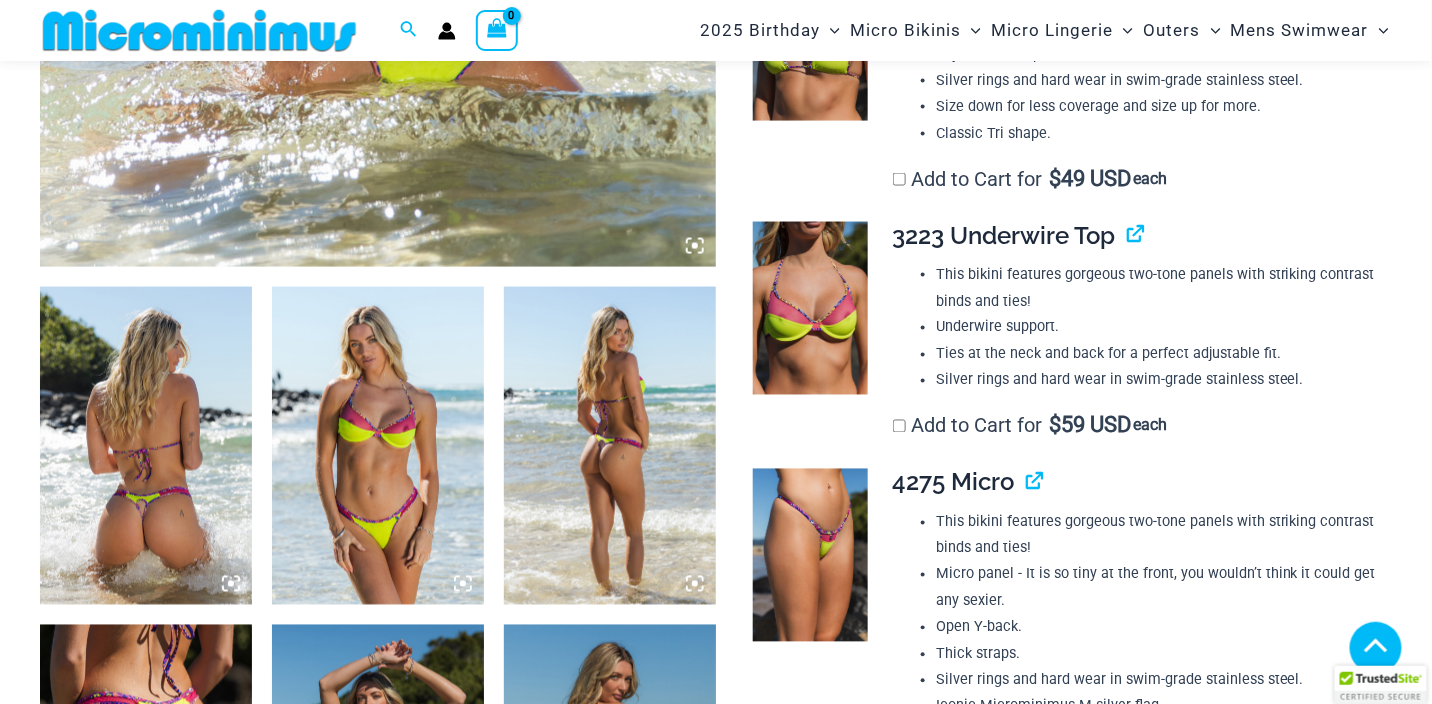 scroll, scrollTop: 993, scrollLeft: 0, axis: vertical 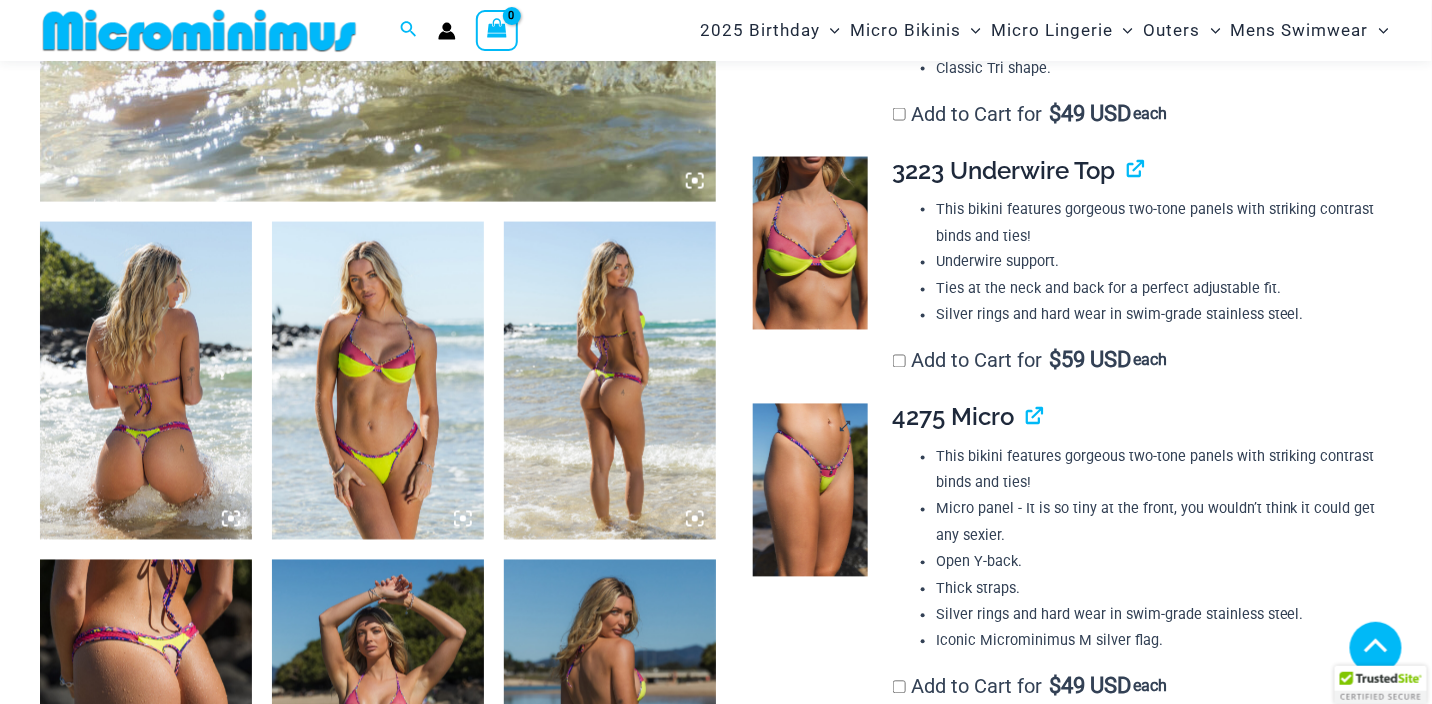 click at bounding box center [810, 490] 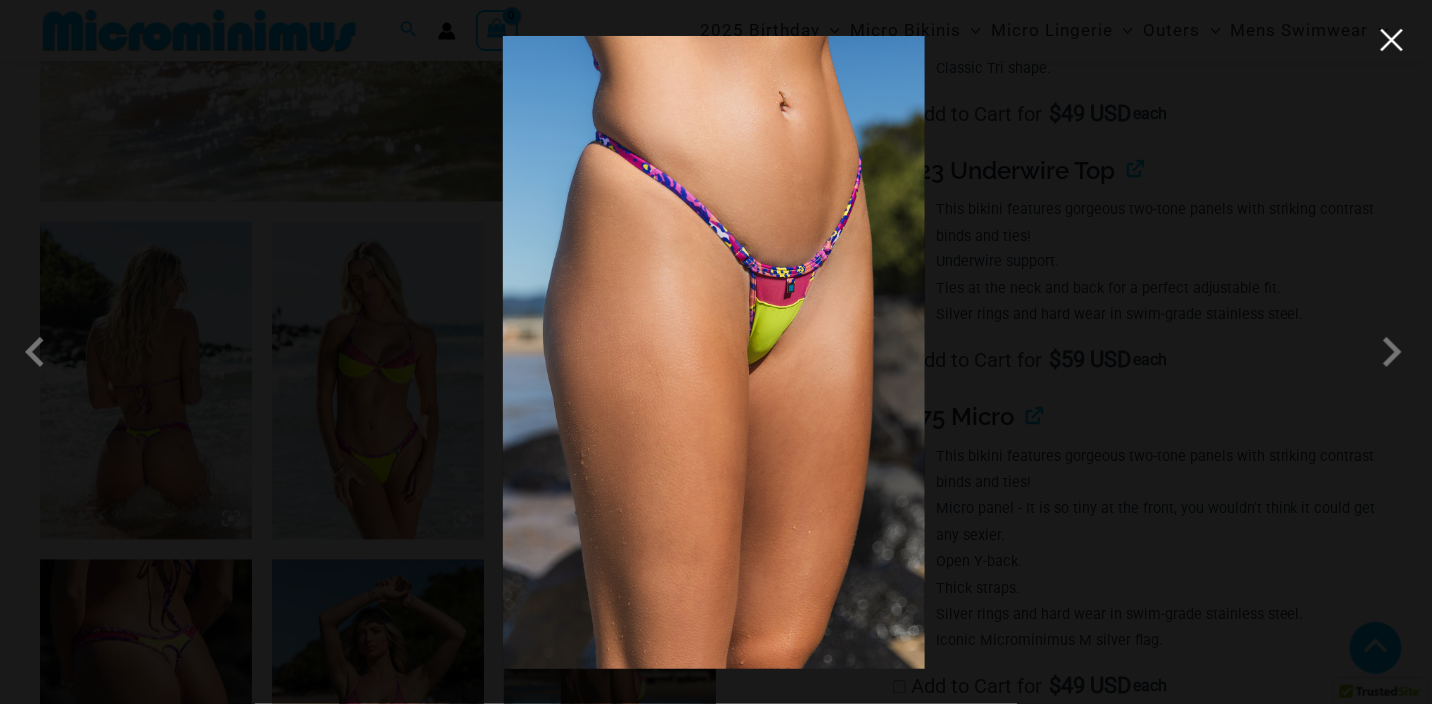 click at bounding box center [1392, 40] 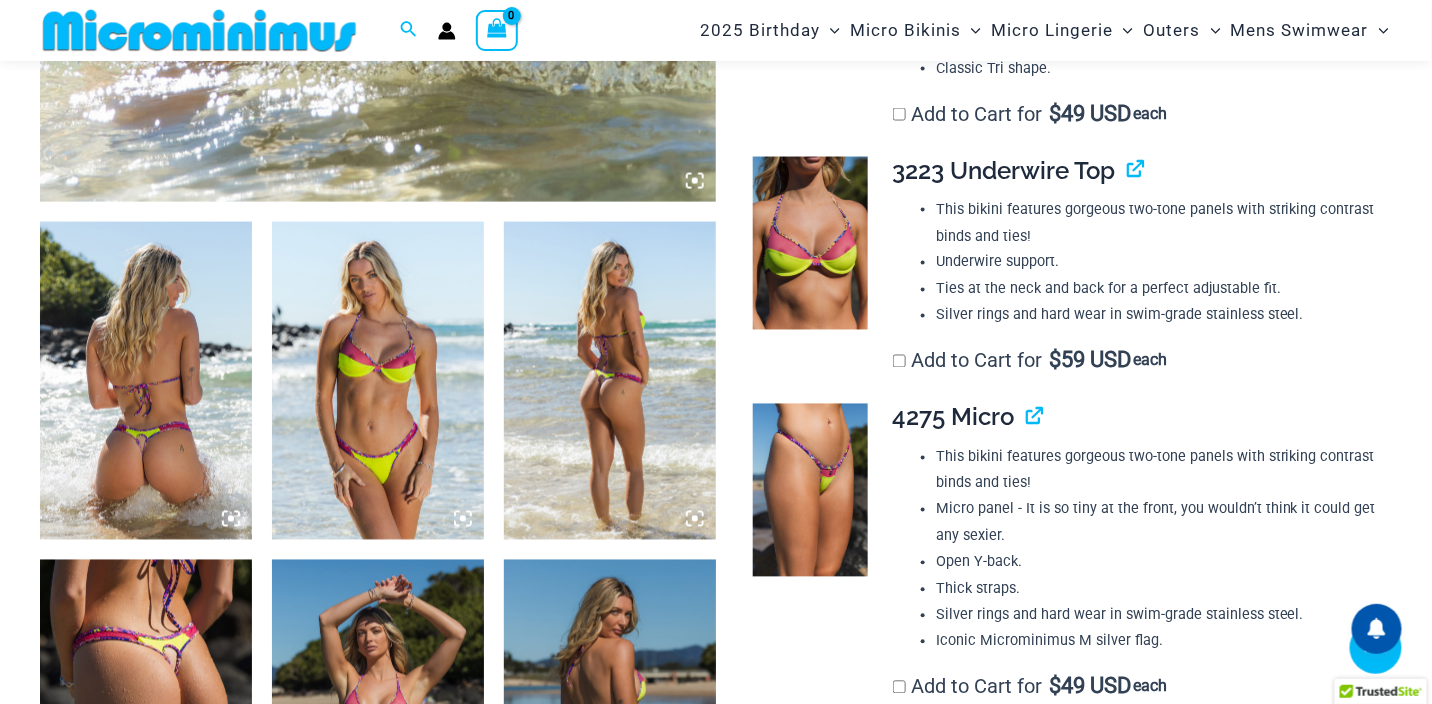 click at bounding box center (378, 381) 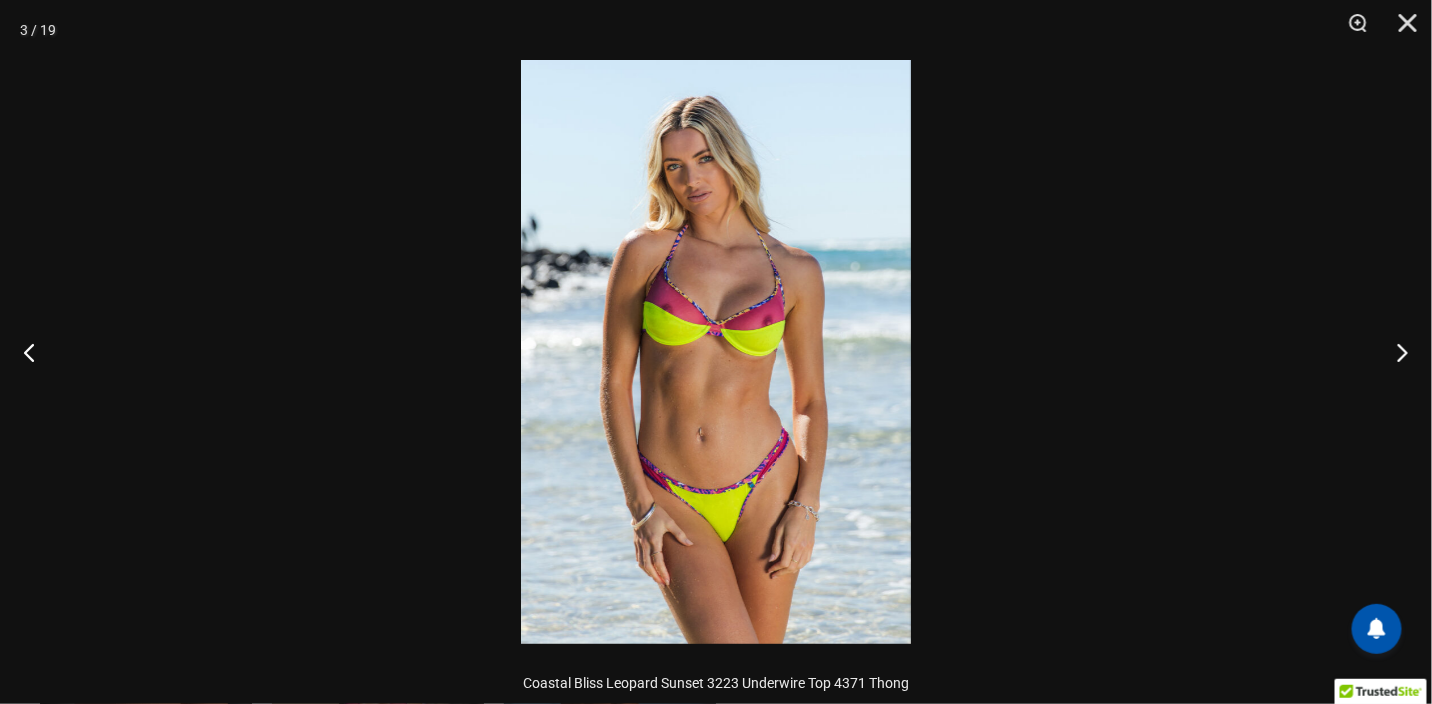 click at bounding box center (716, 352) 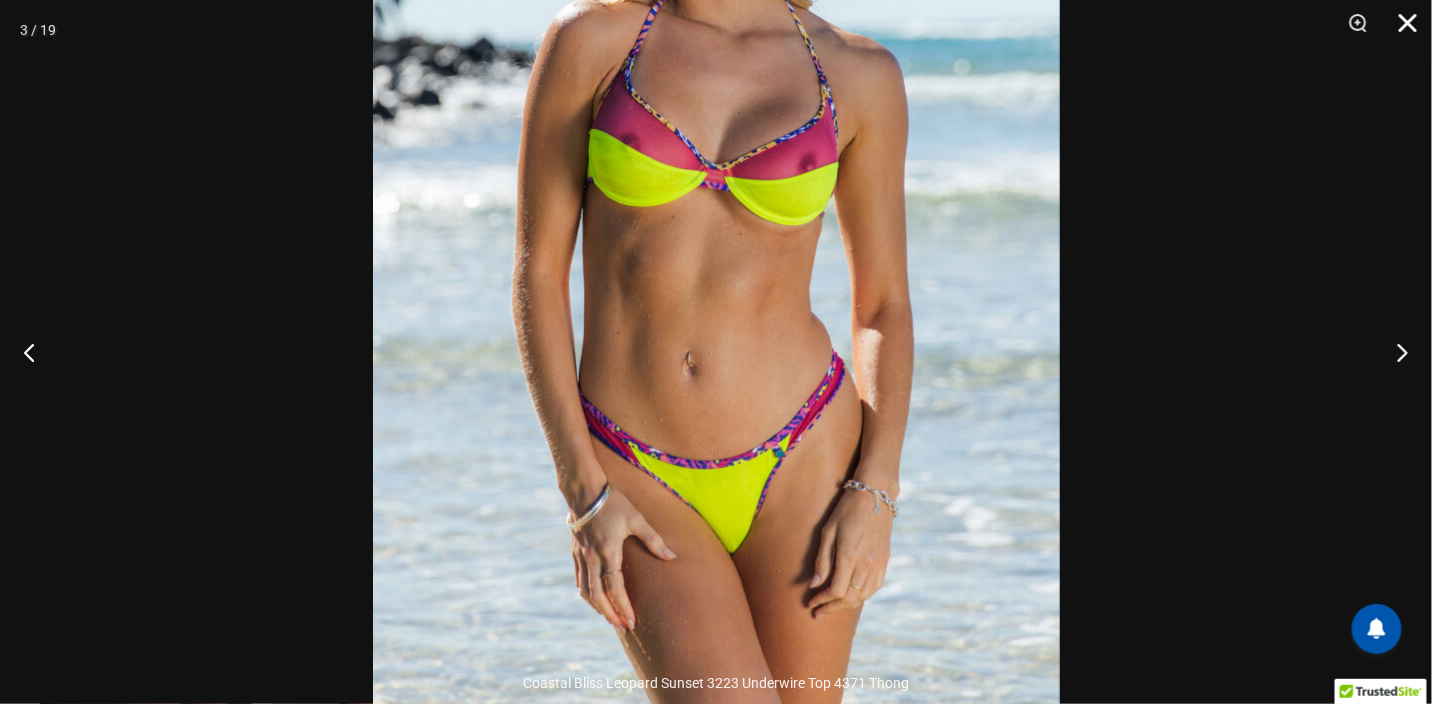 click at bounding box center [1401, 30] 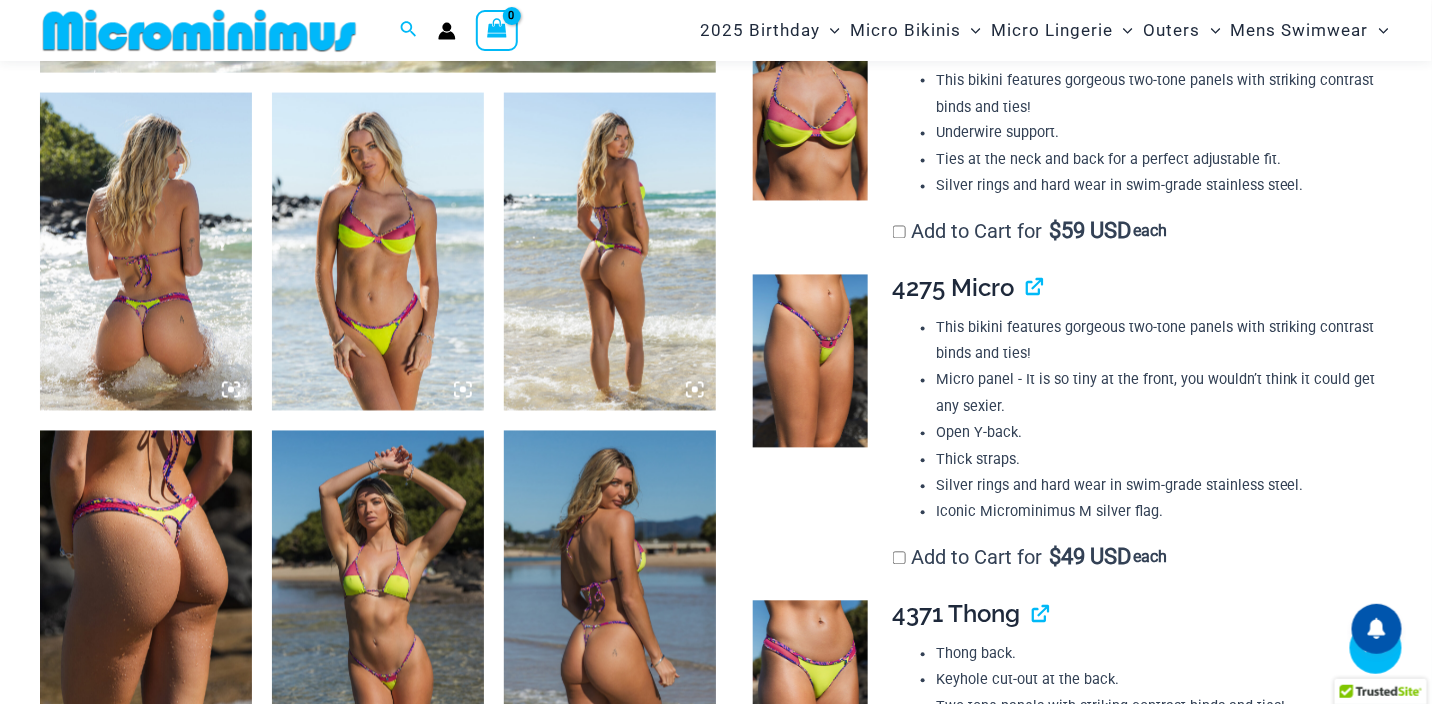 scroll, scrollTop: 1193, scrollLeft: 0, axis: vertical 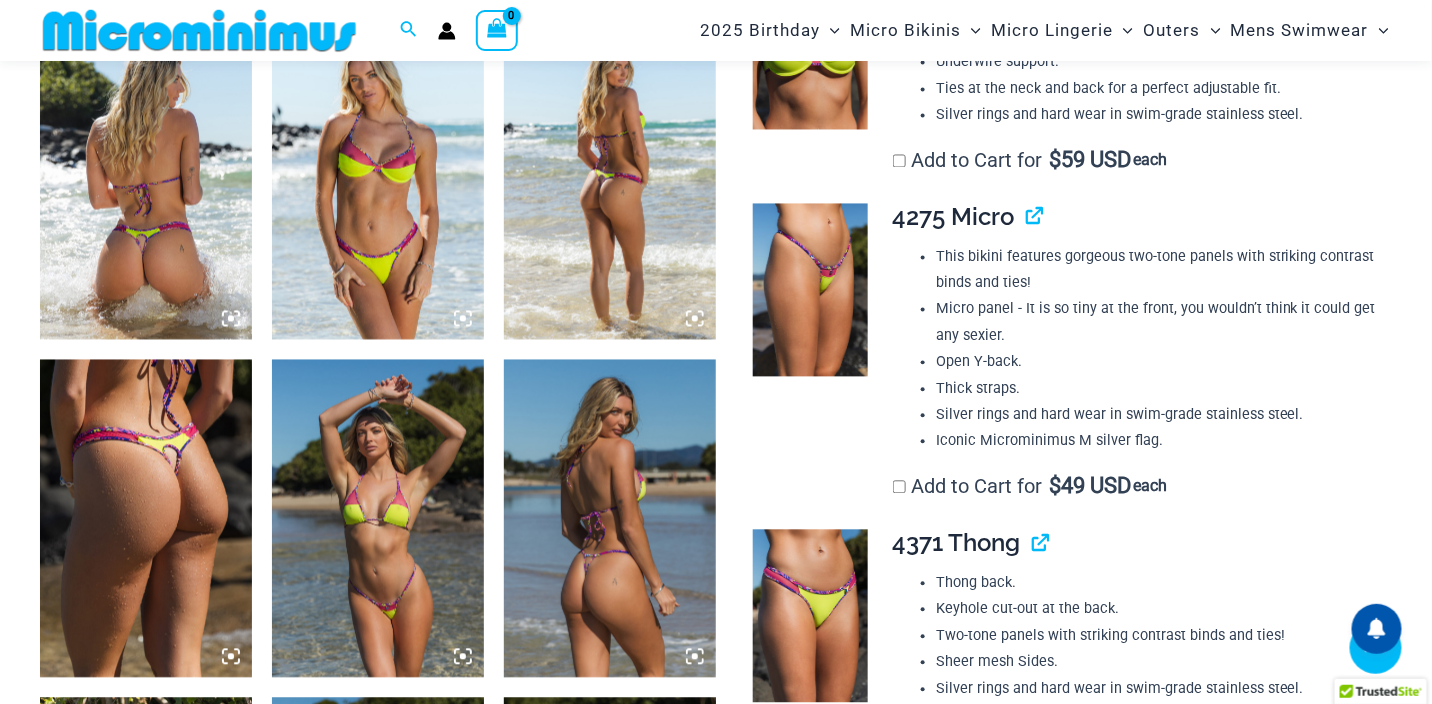 click at bounding box center (378, 519) 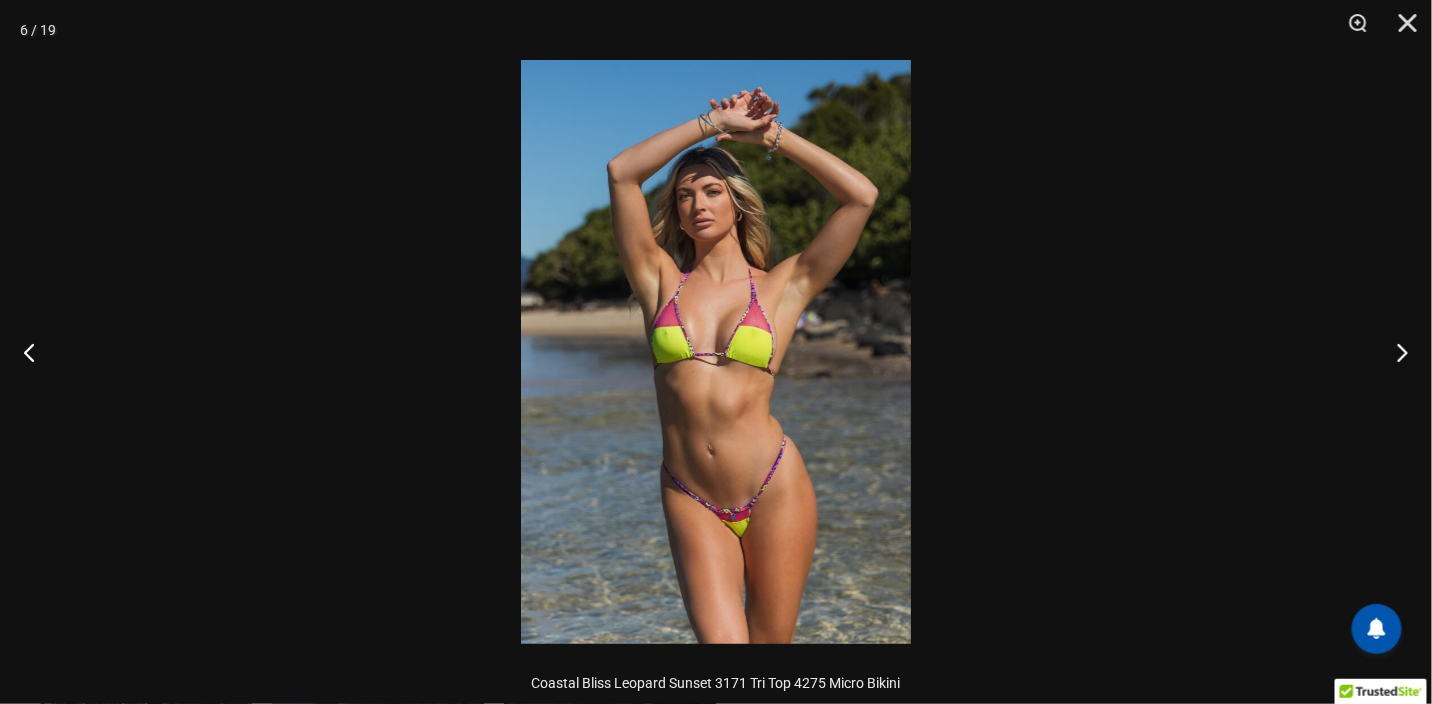 click at bounding box center (716, 352) 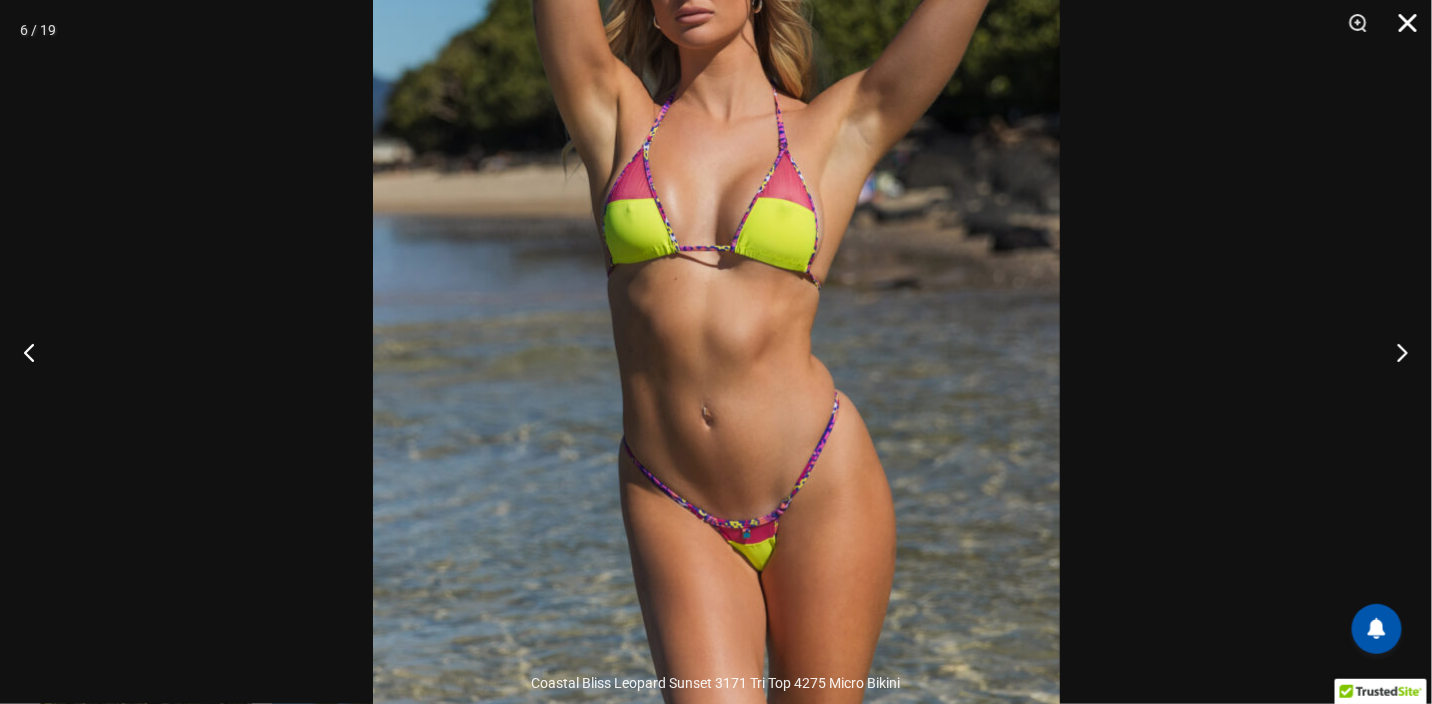 click at bounding box center (1401, 30) 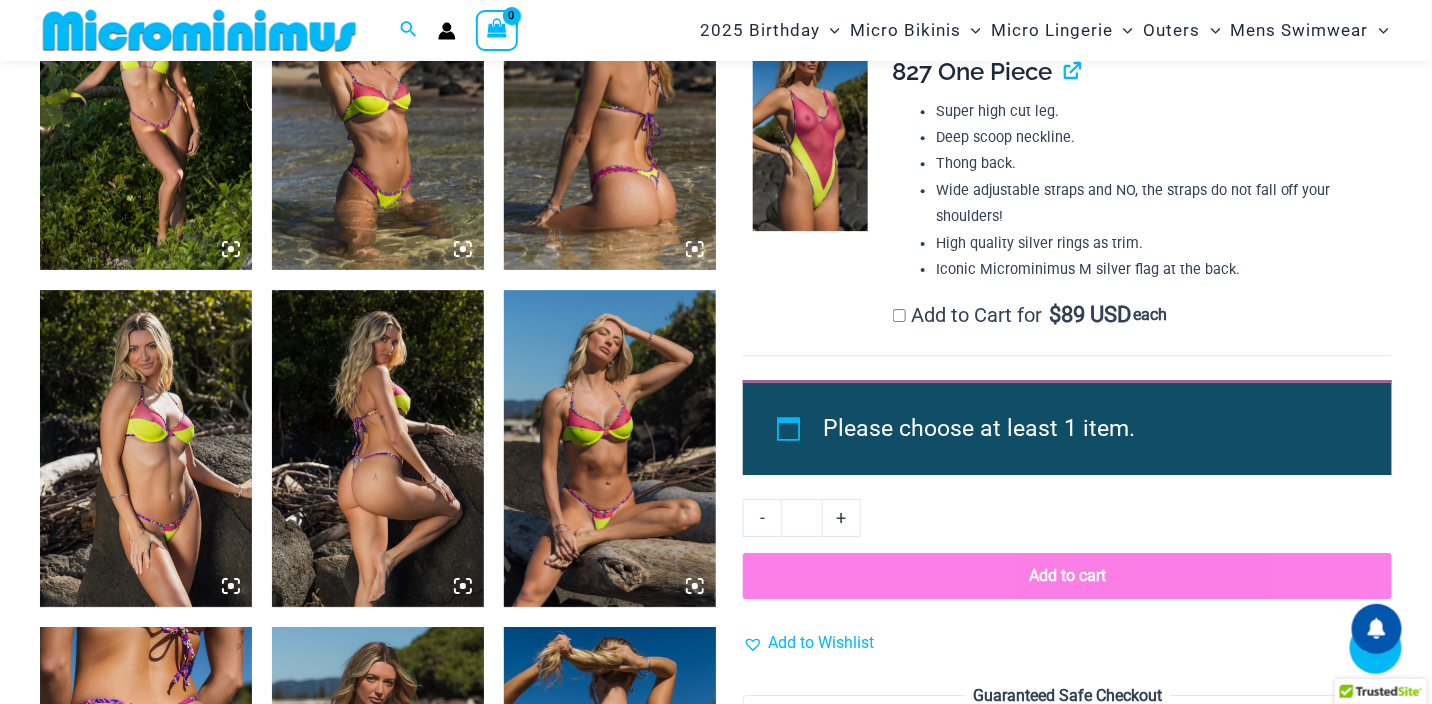 scroll, scrollTop: 1993, scrollLeft: 0, axis: vertical 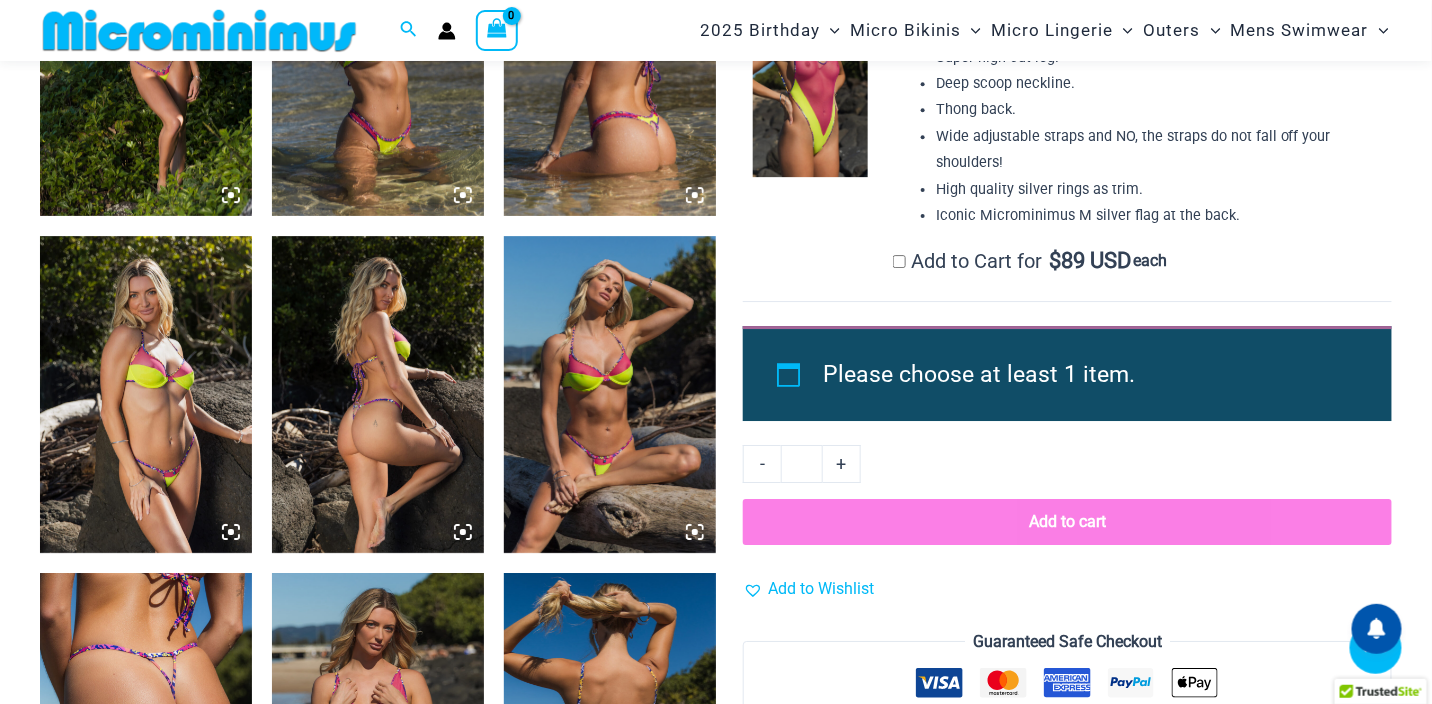 click at bounding box center [610, 395] 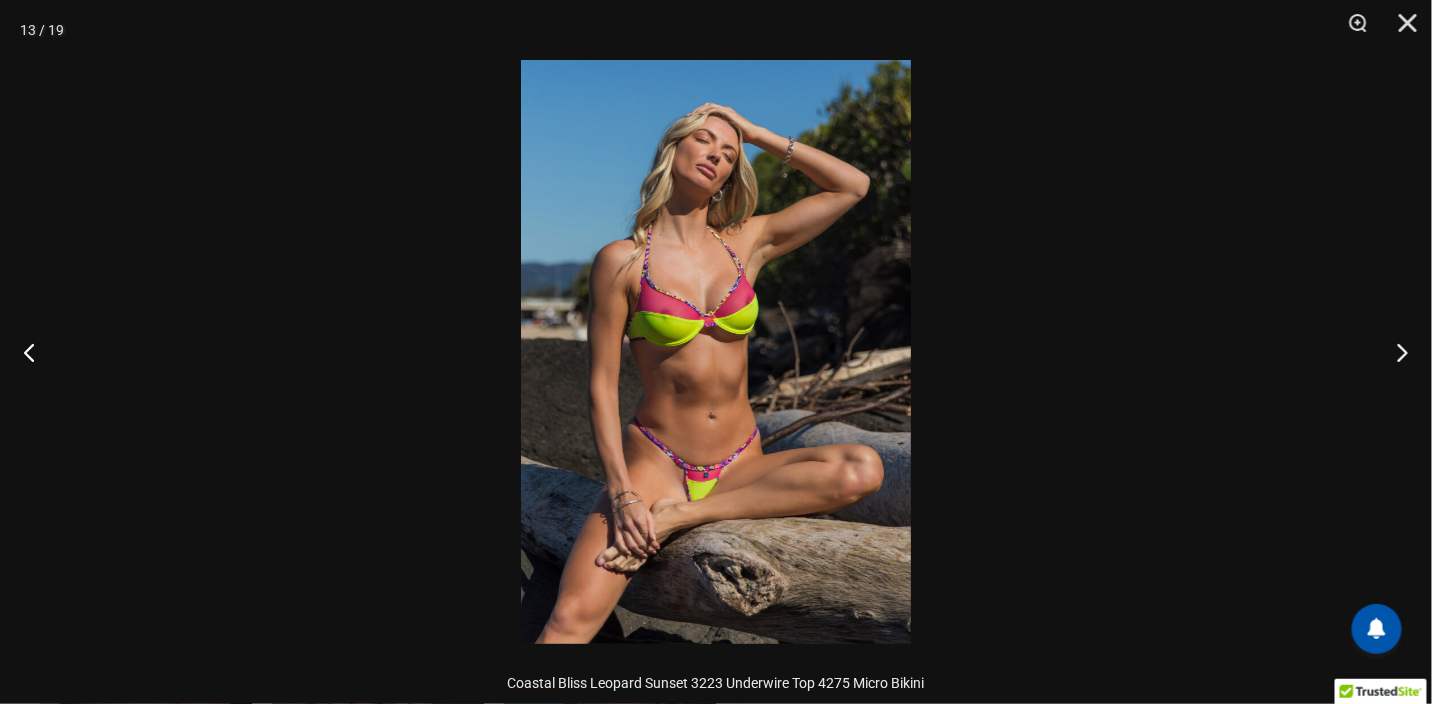 click at bounding box center [716, 352] 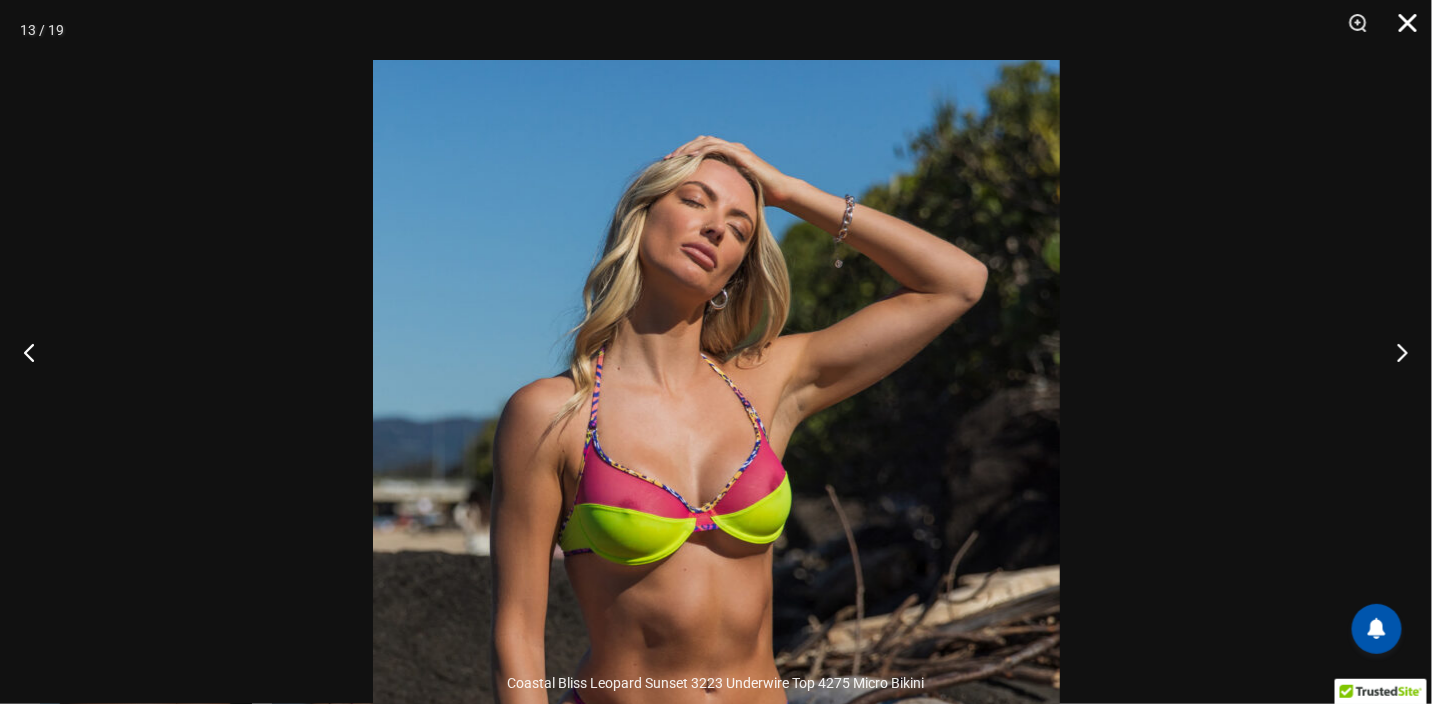 click at bounding box center [1401, 30] 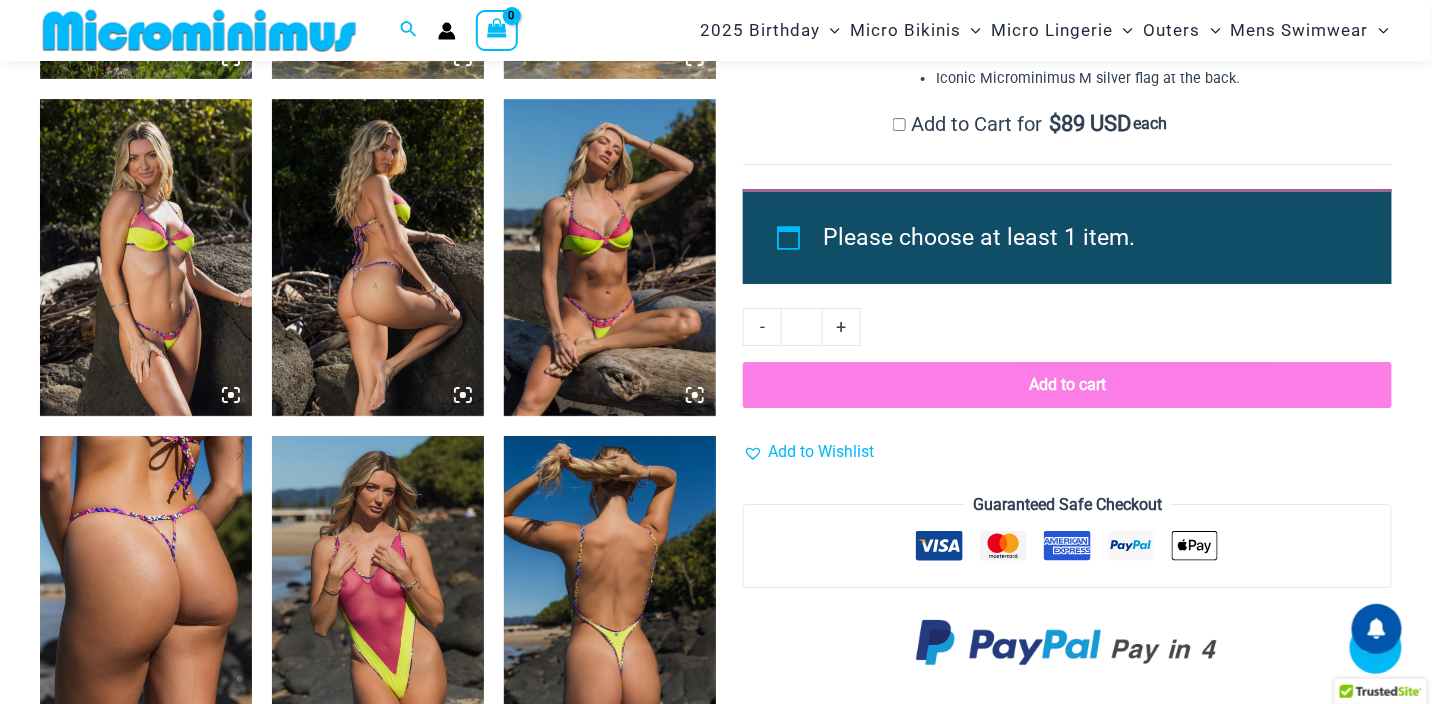scroll, scrollTop: 2193, scrollLeft: 0, axis: vertical 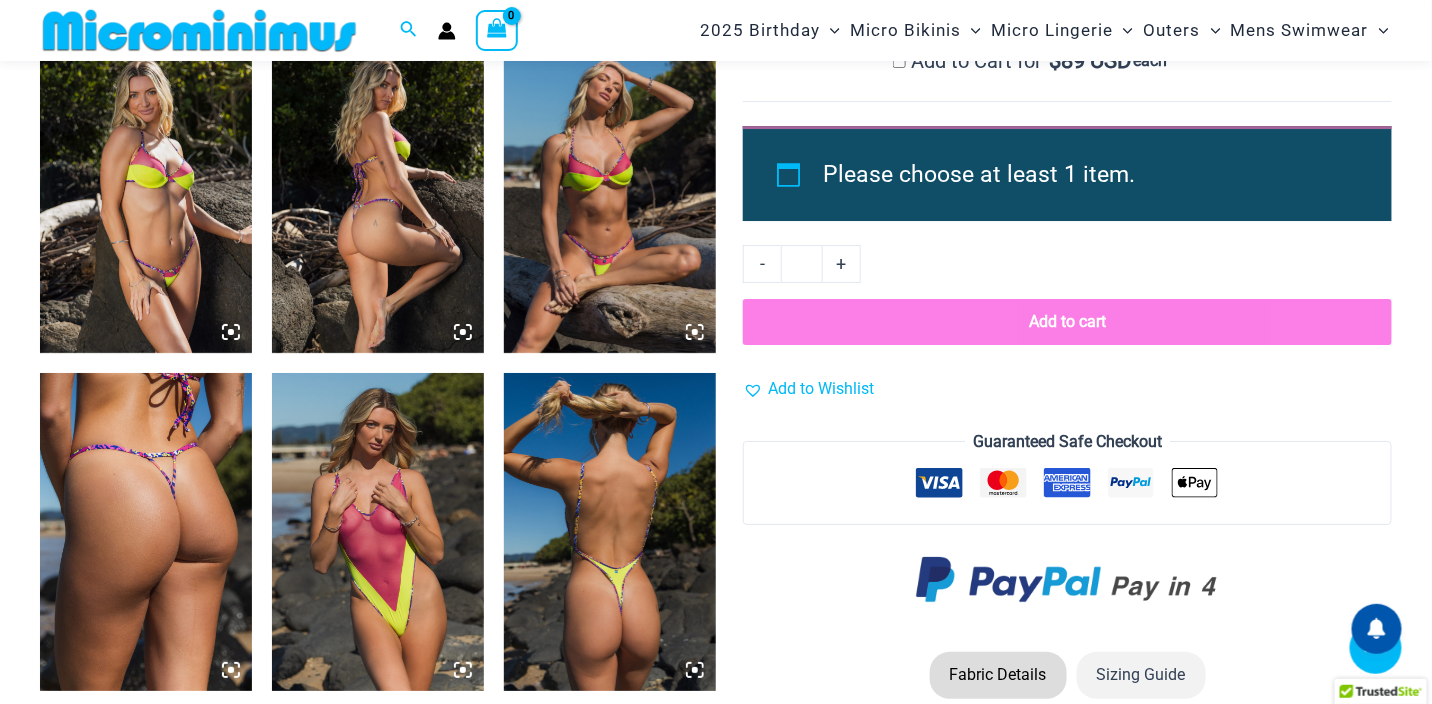 click at bounding box center [378, 532] 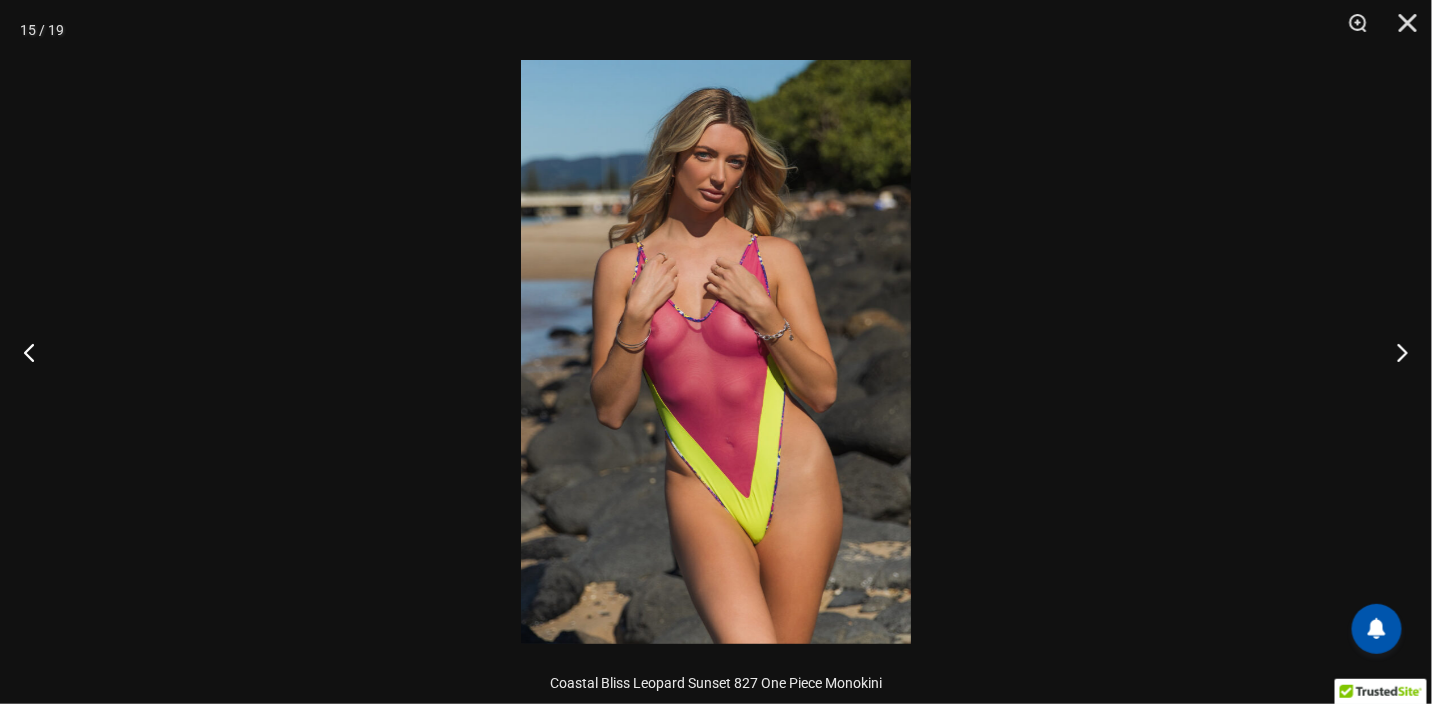 click at bounding box center [716, 352] 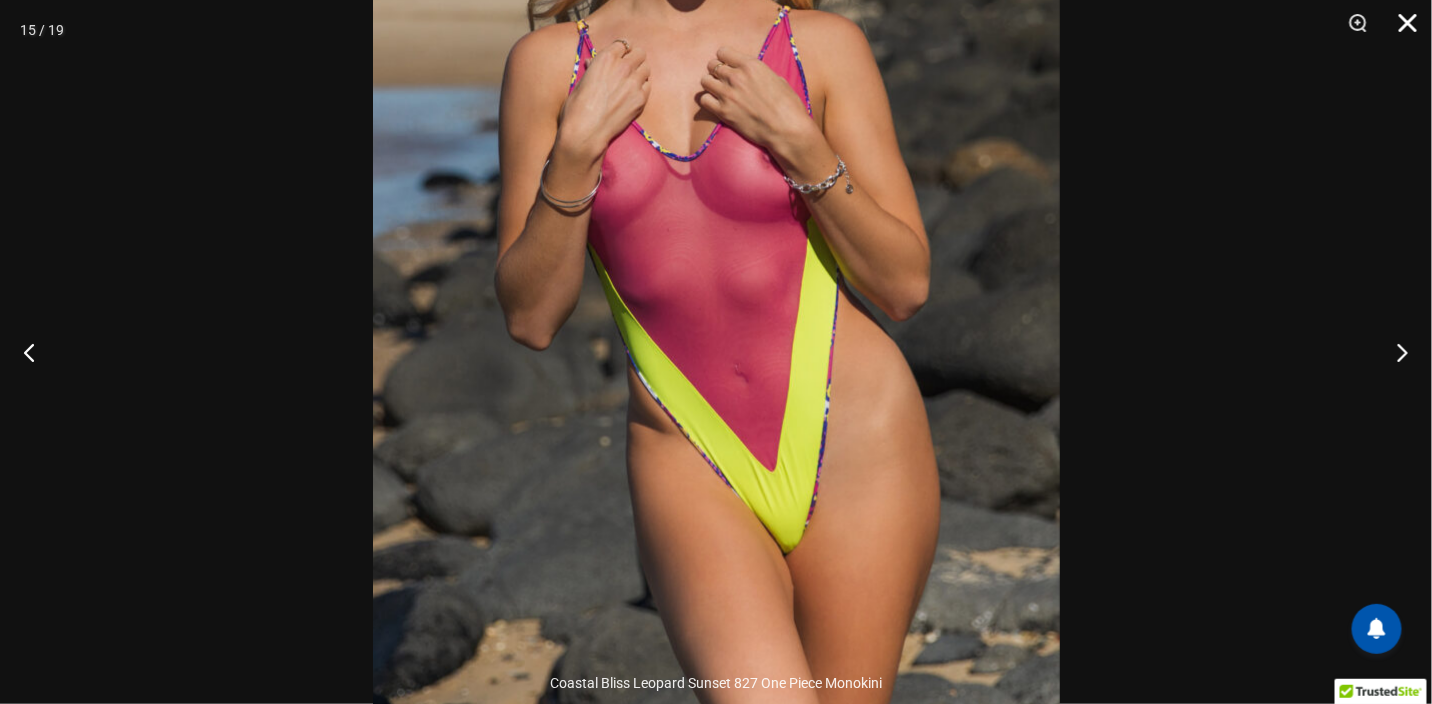click at bounding box center (1401, 30) 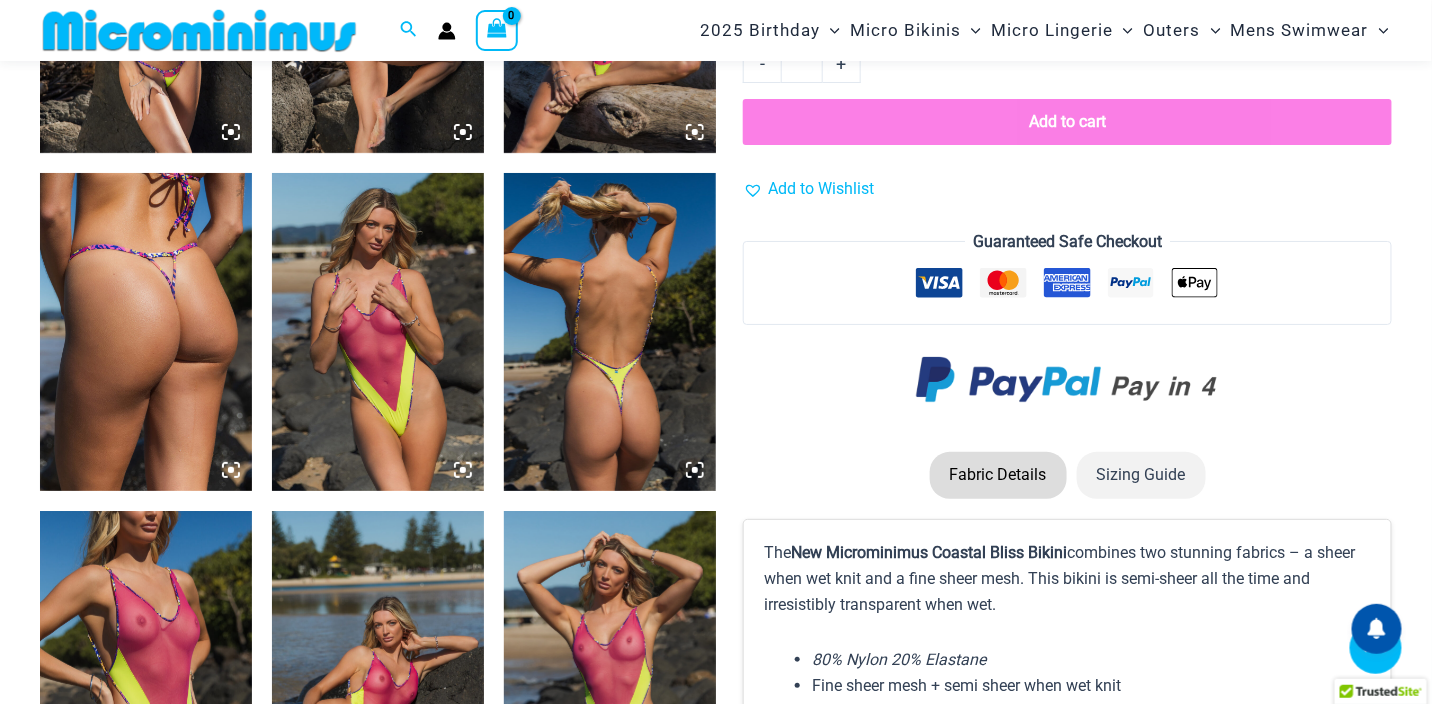 scroll, scrollTop: 2593, scrollLeft: 0, axis: vertical 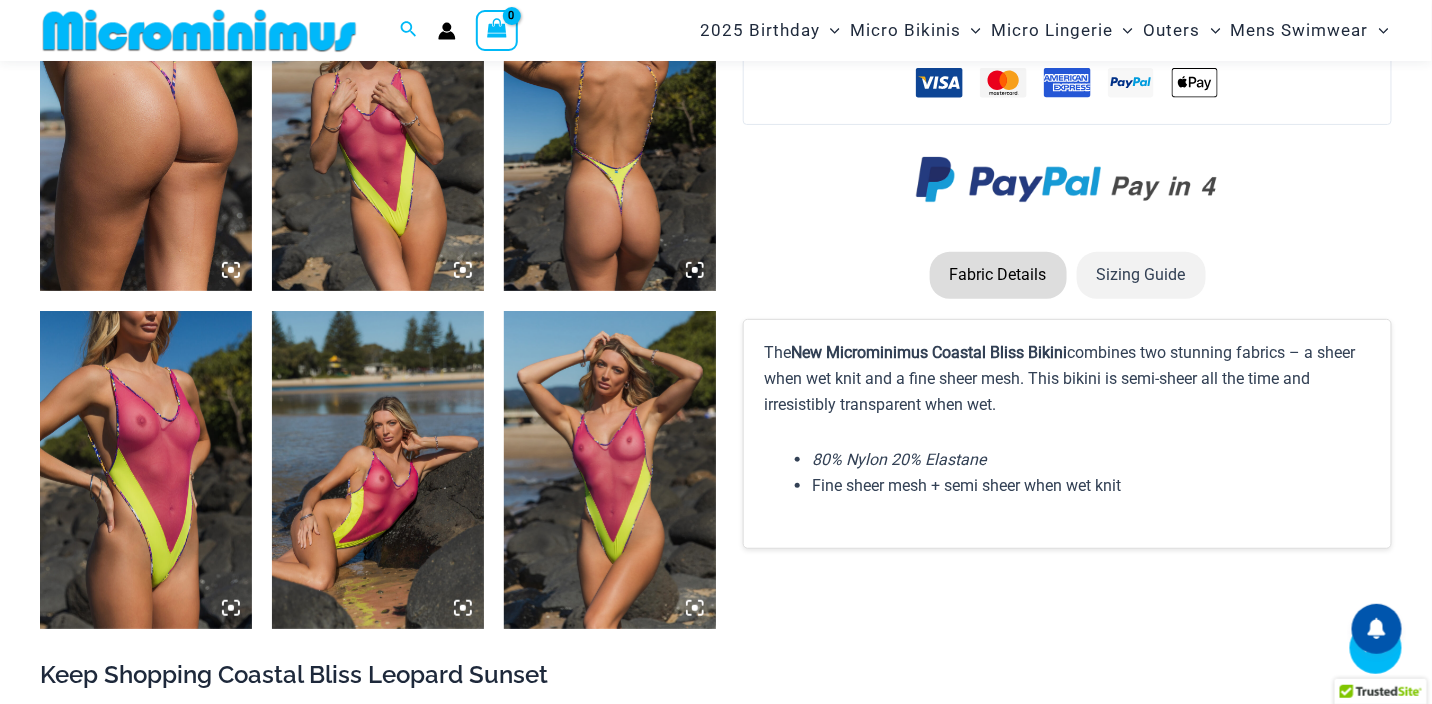click at bounding box center (146, 470) 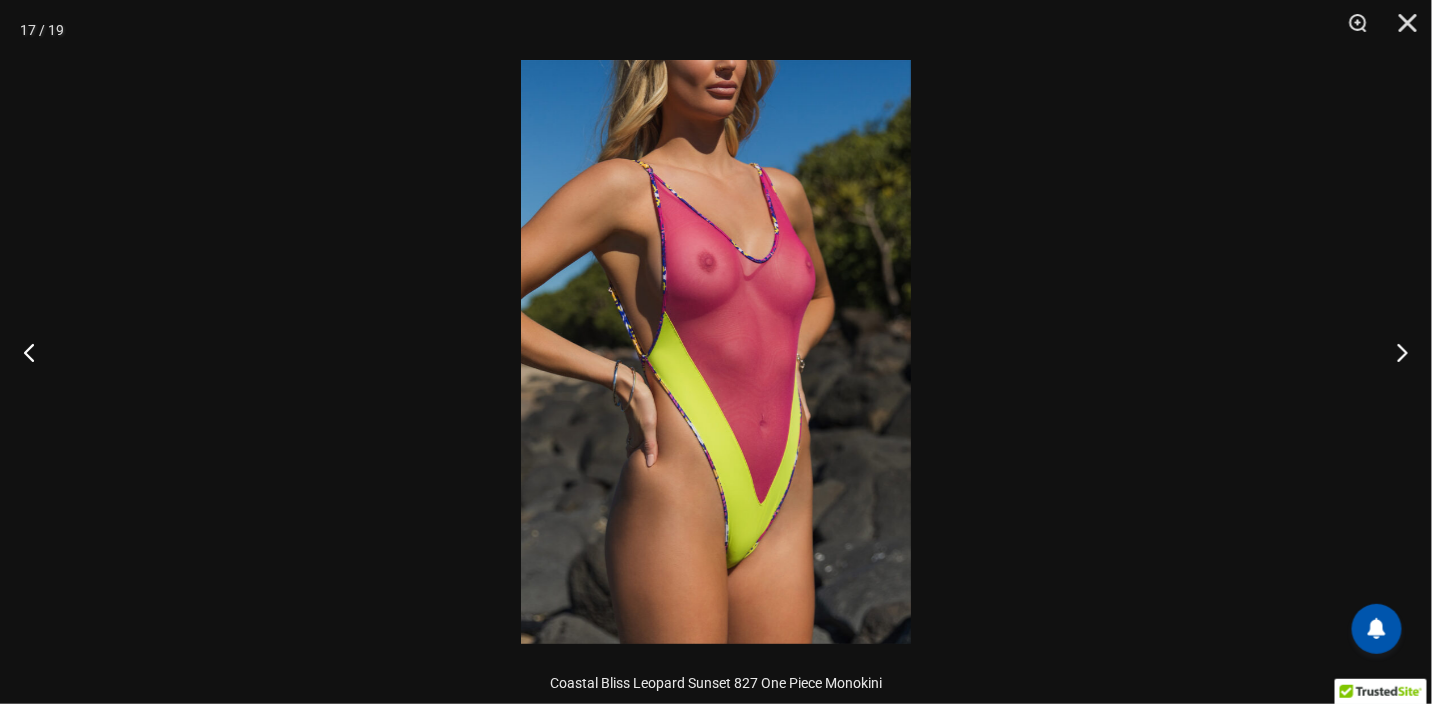 click at bounding box center (716, 352) 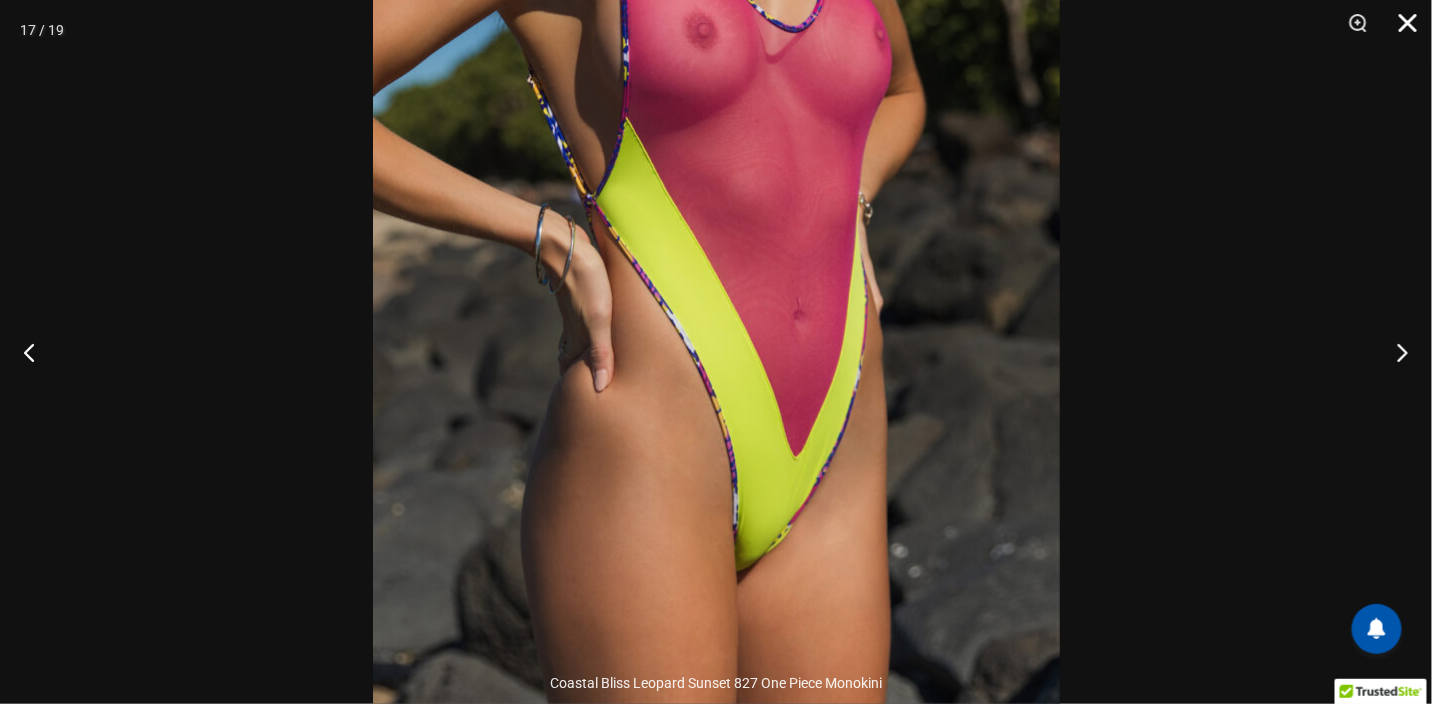 click at bounding box center [1401, 30] 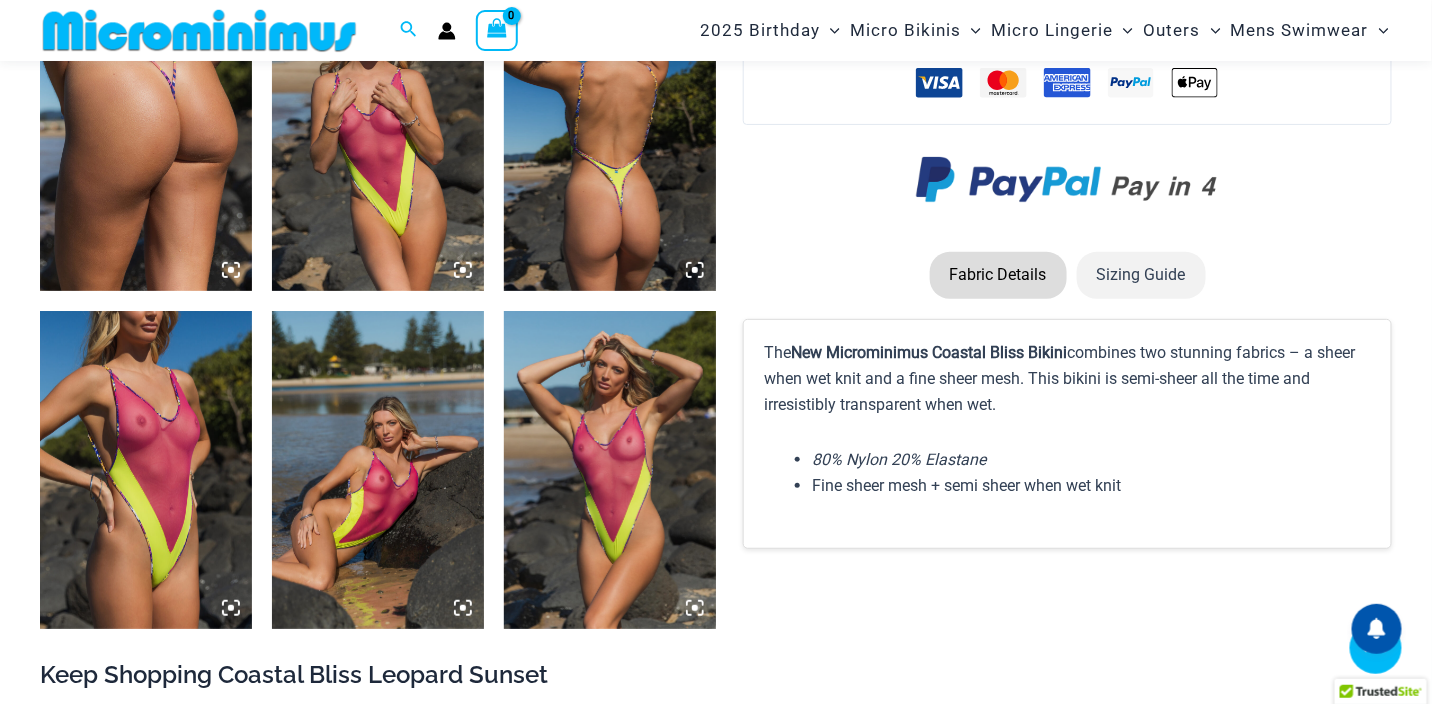 click at bounding box center (610, 470) 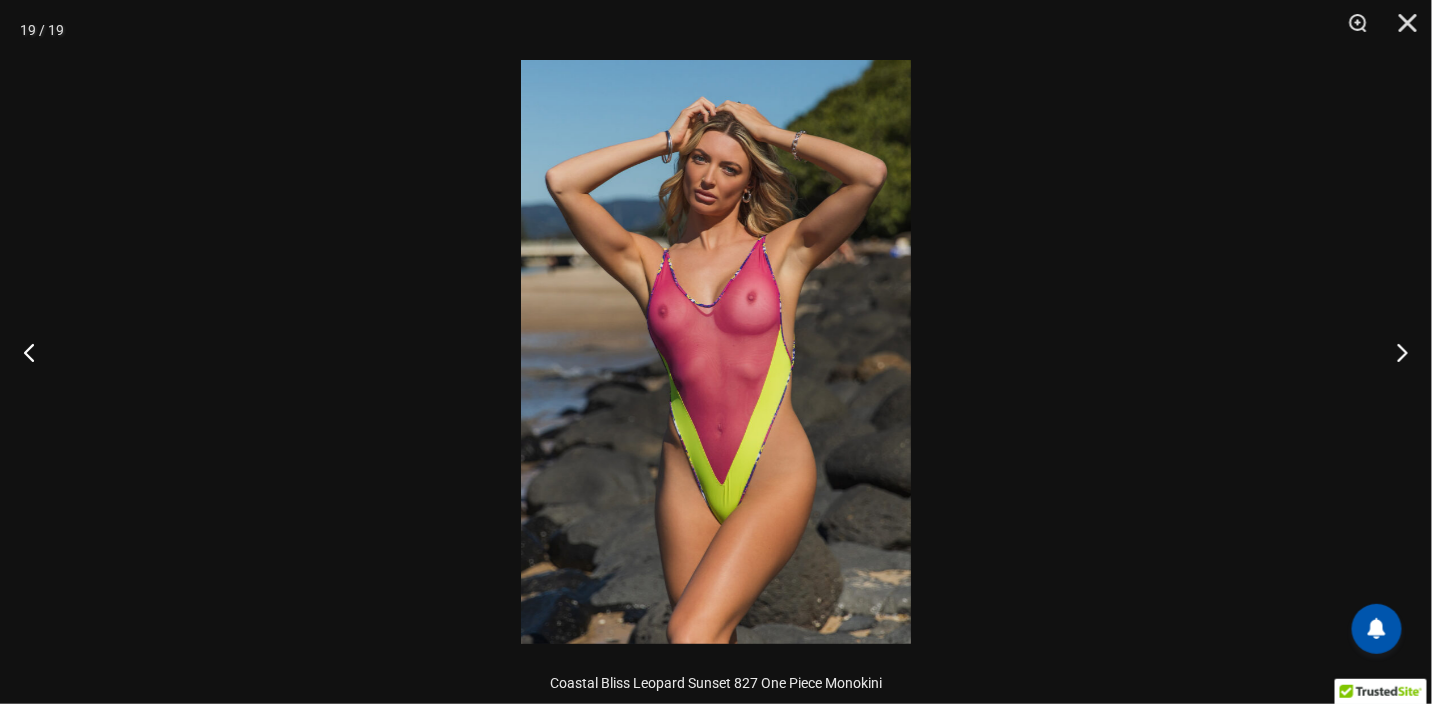 click at bounding box center (716, 352) 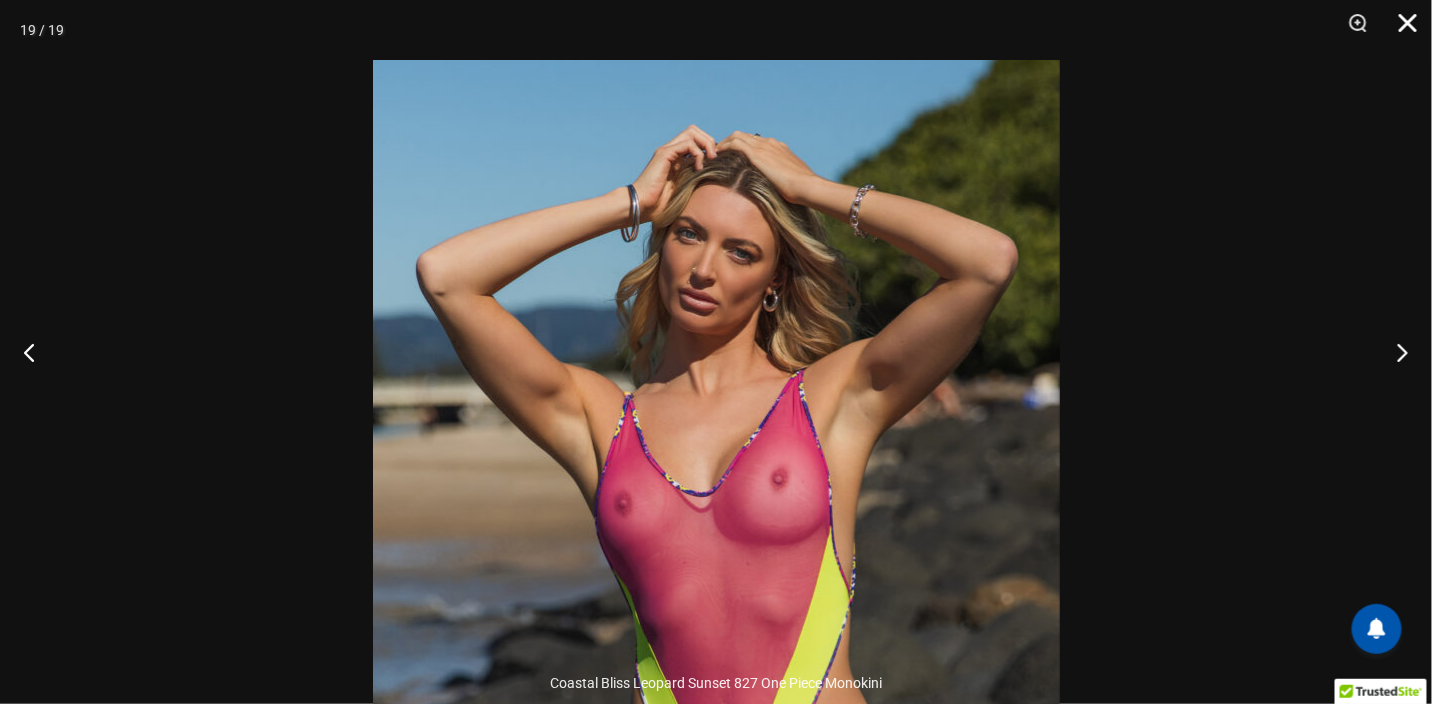 click at bounding box center (1401, 30) 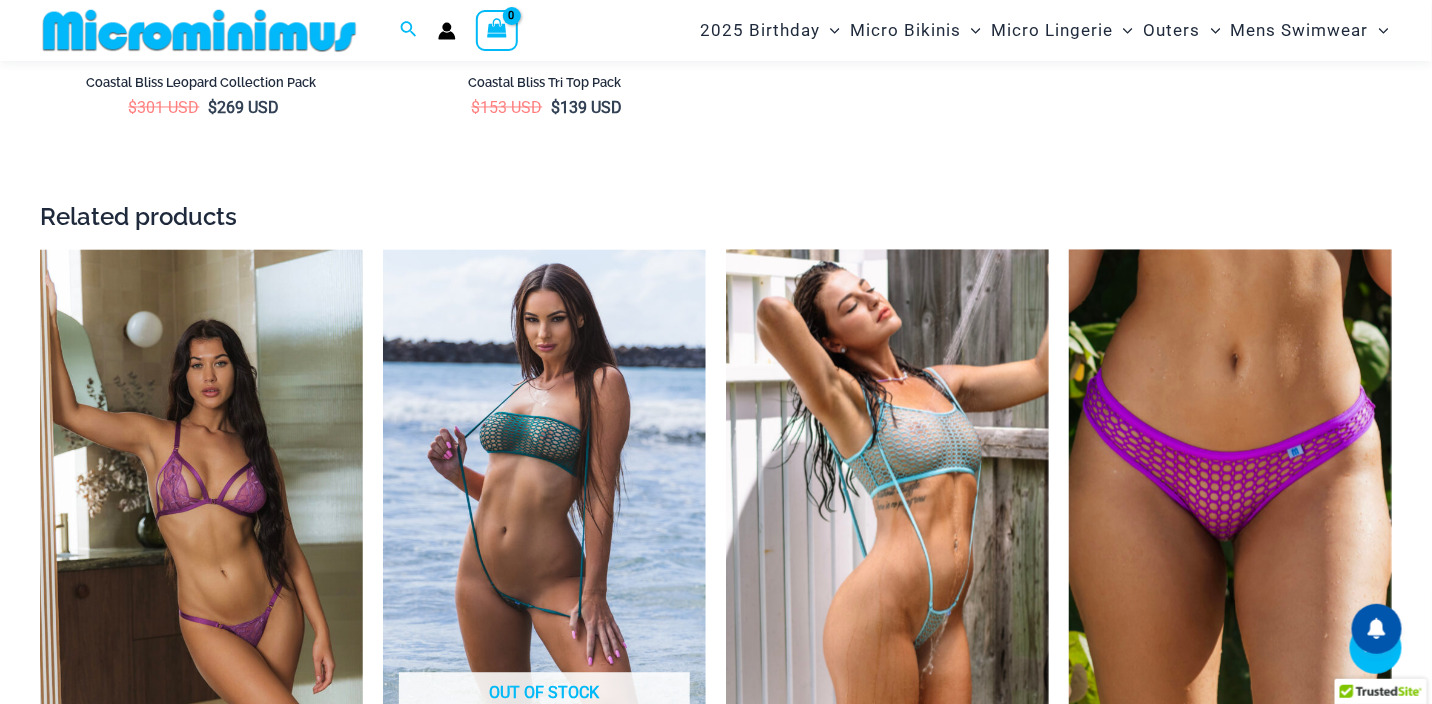 scroll, scrollTop: 3793, scrollLeft: 0, axis: vertical 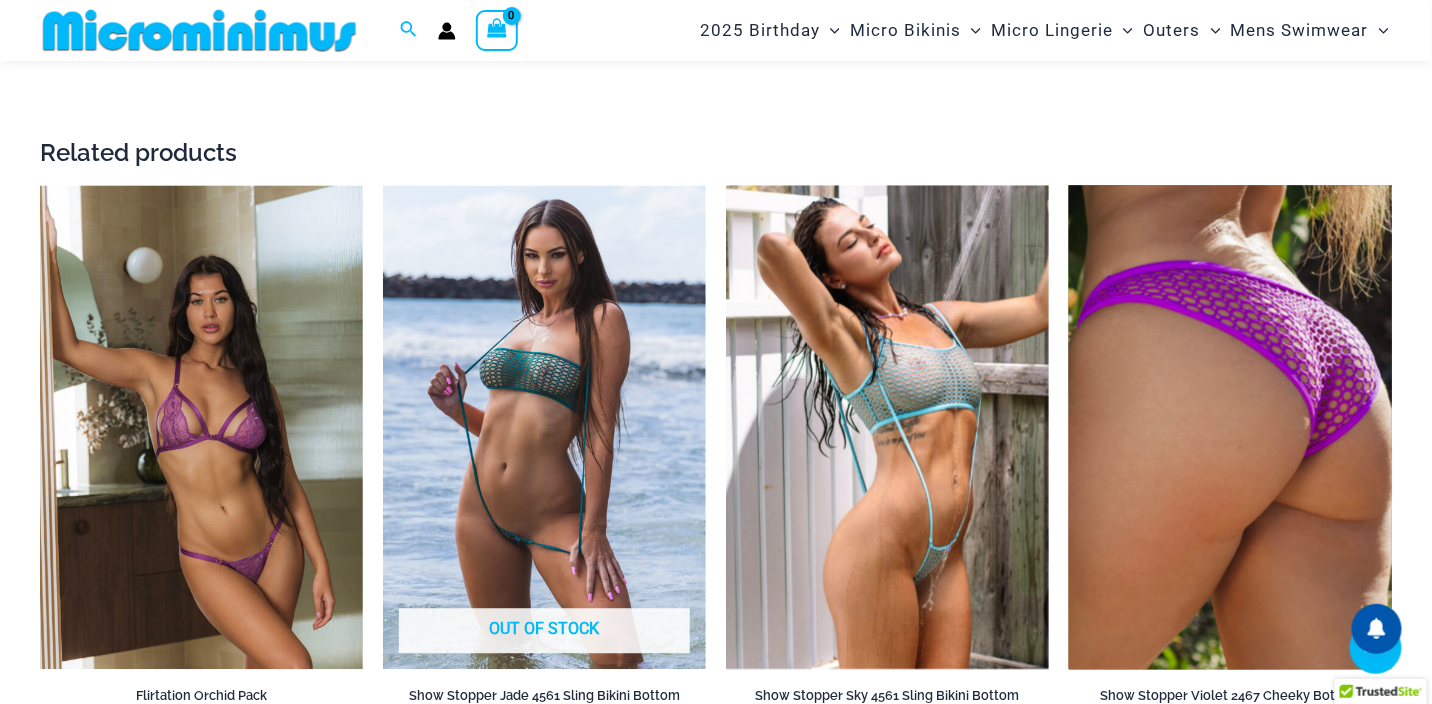click at bounding box center (1230, 427) 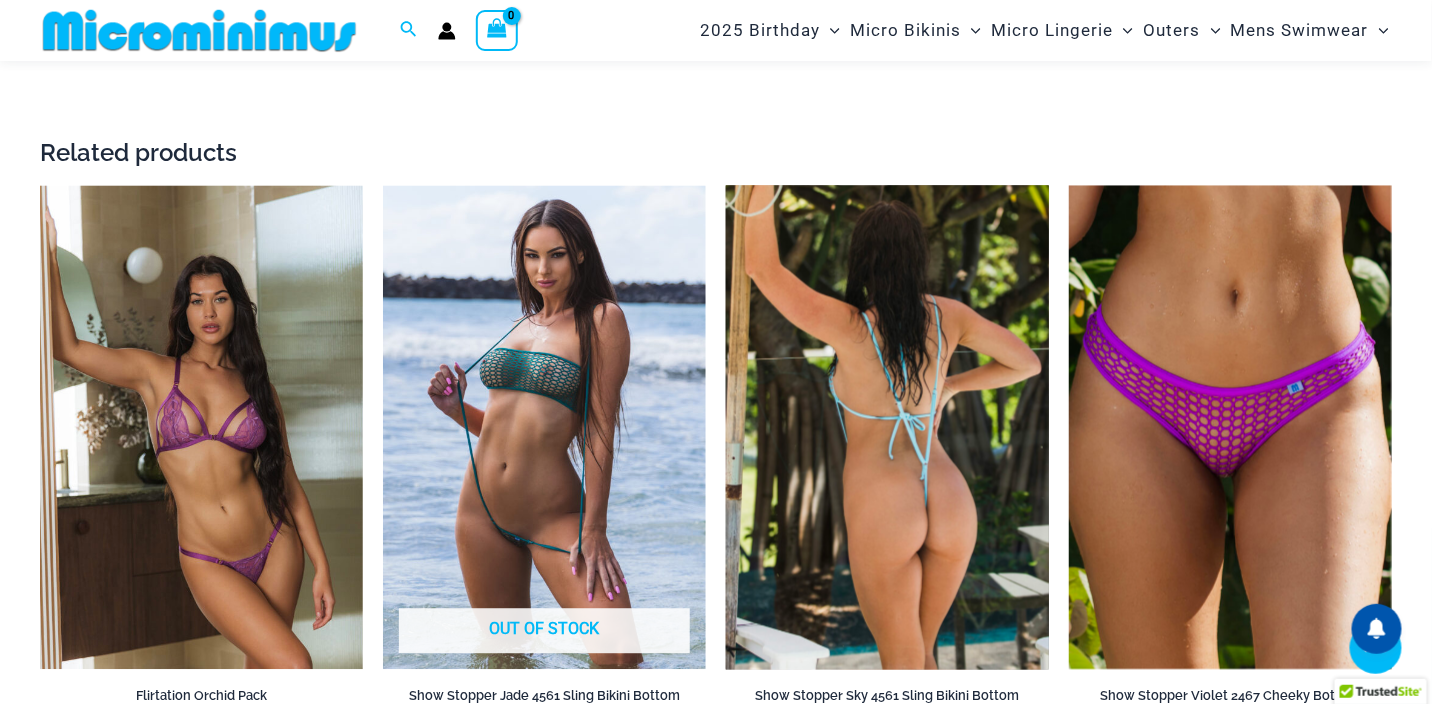 click at bounding box center [887, 427] 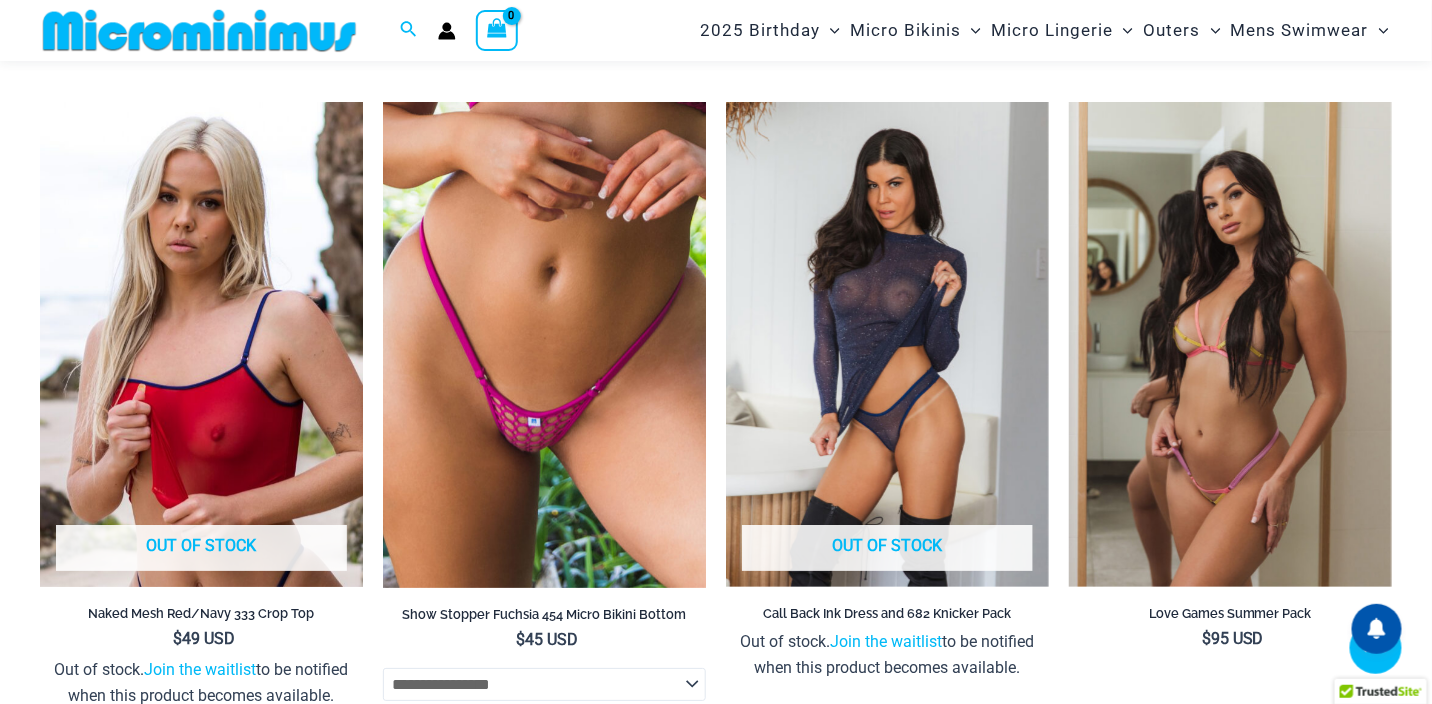 scroll, scrollTop: 4593, scrollLeft: 0, axis: vertical 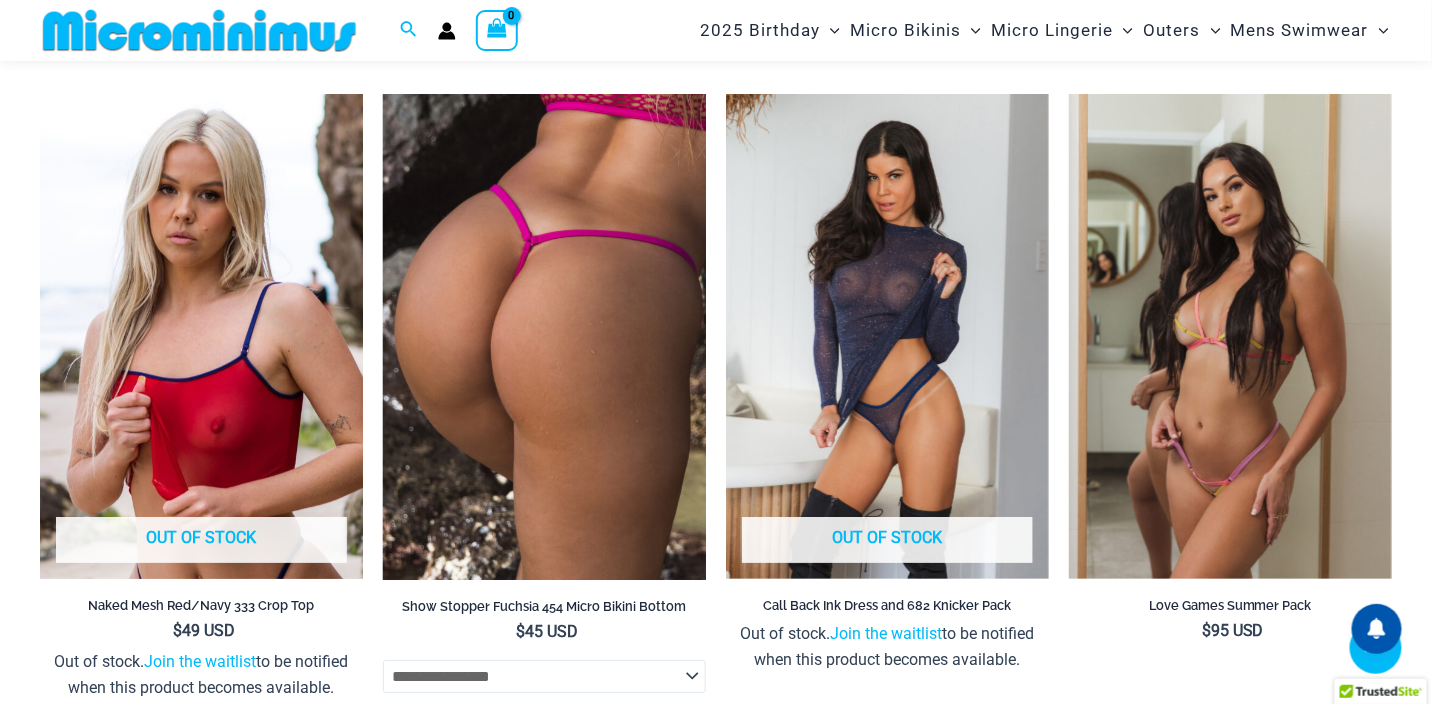 click at bounding box center [544, 337] 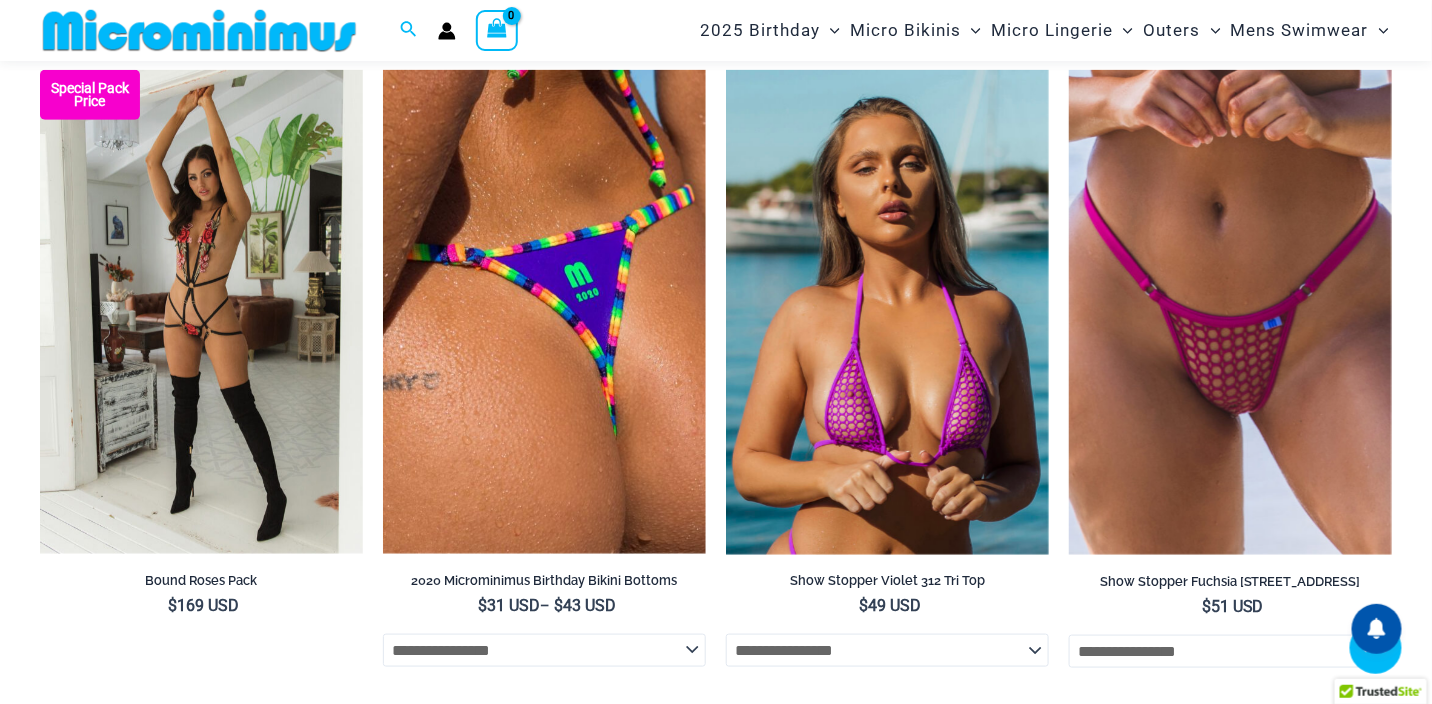 scroll, scrollTop: 5393, scrollLeft: 0, axis: vertical 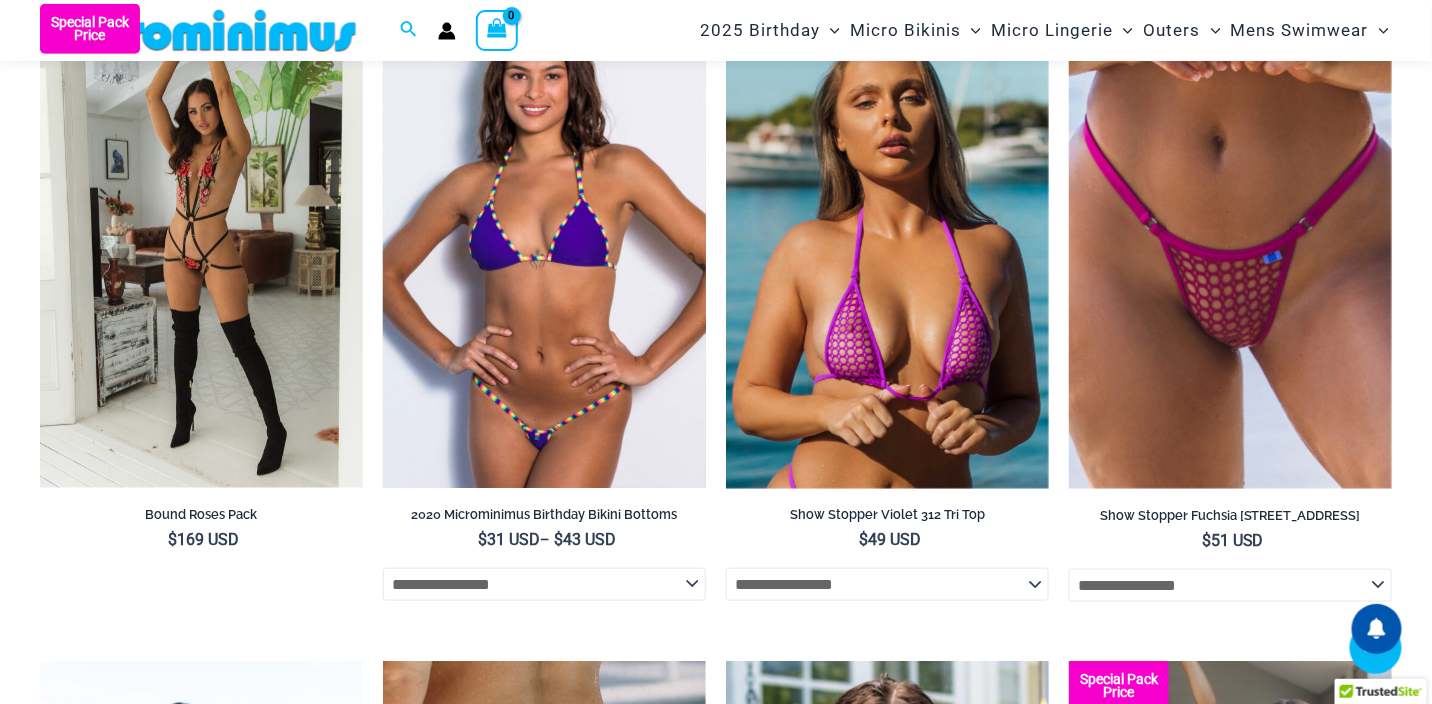 click at bounding box center (544, 246) 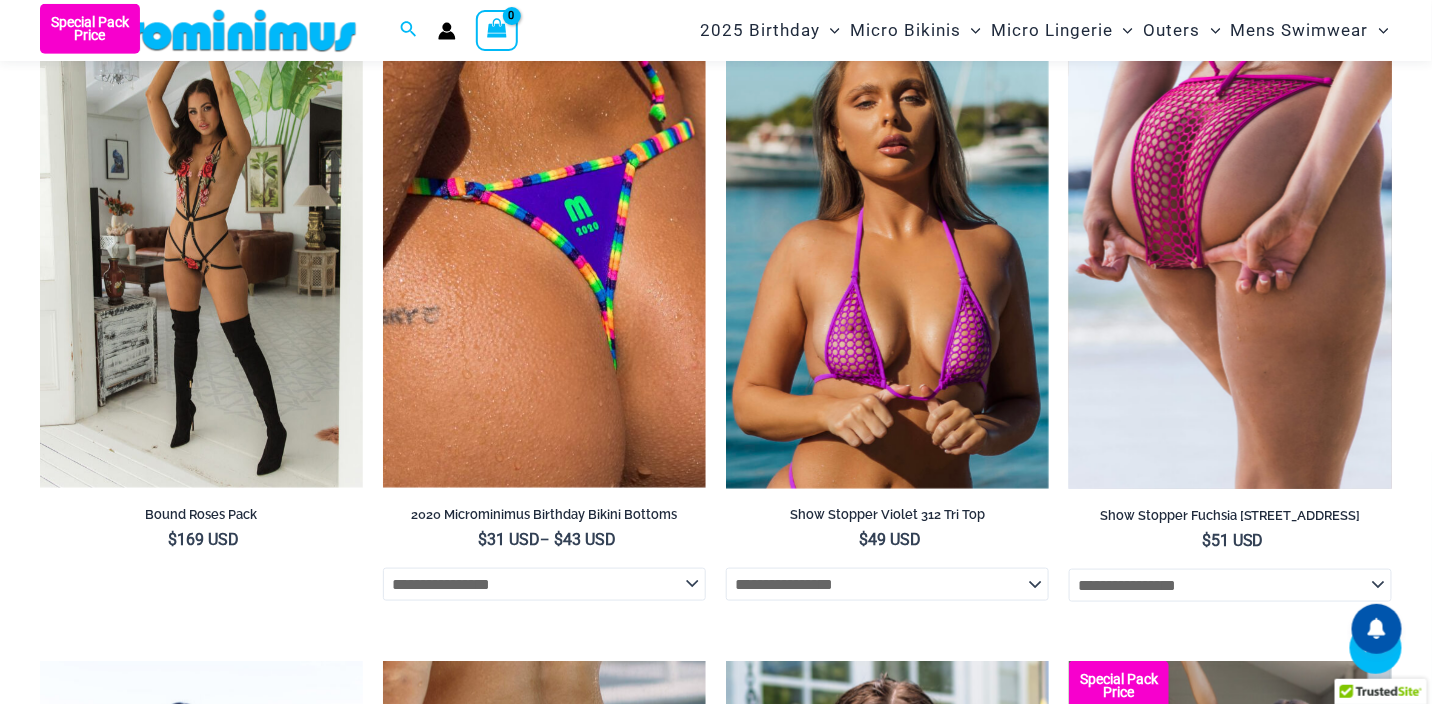click at bounding box center [1230, 247] 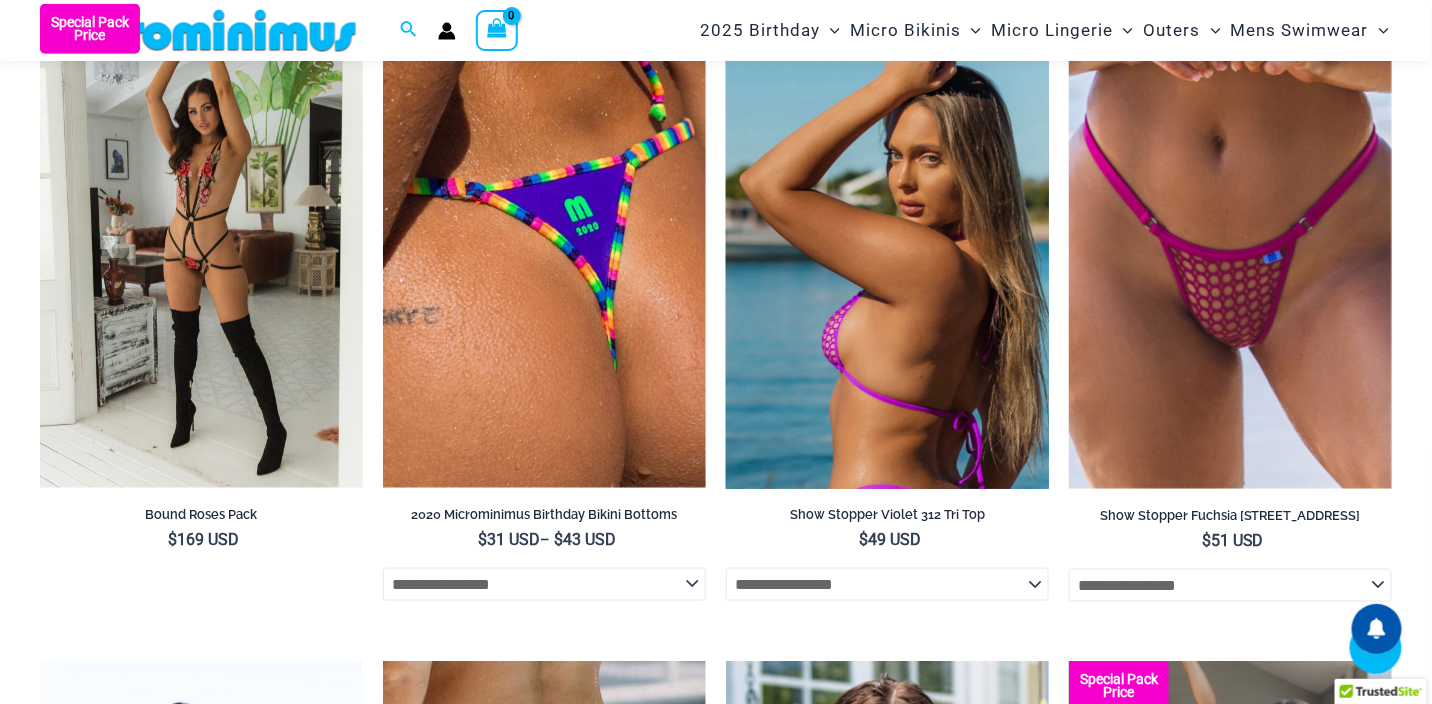 click at bounding box center [887, 246] 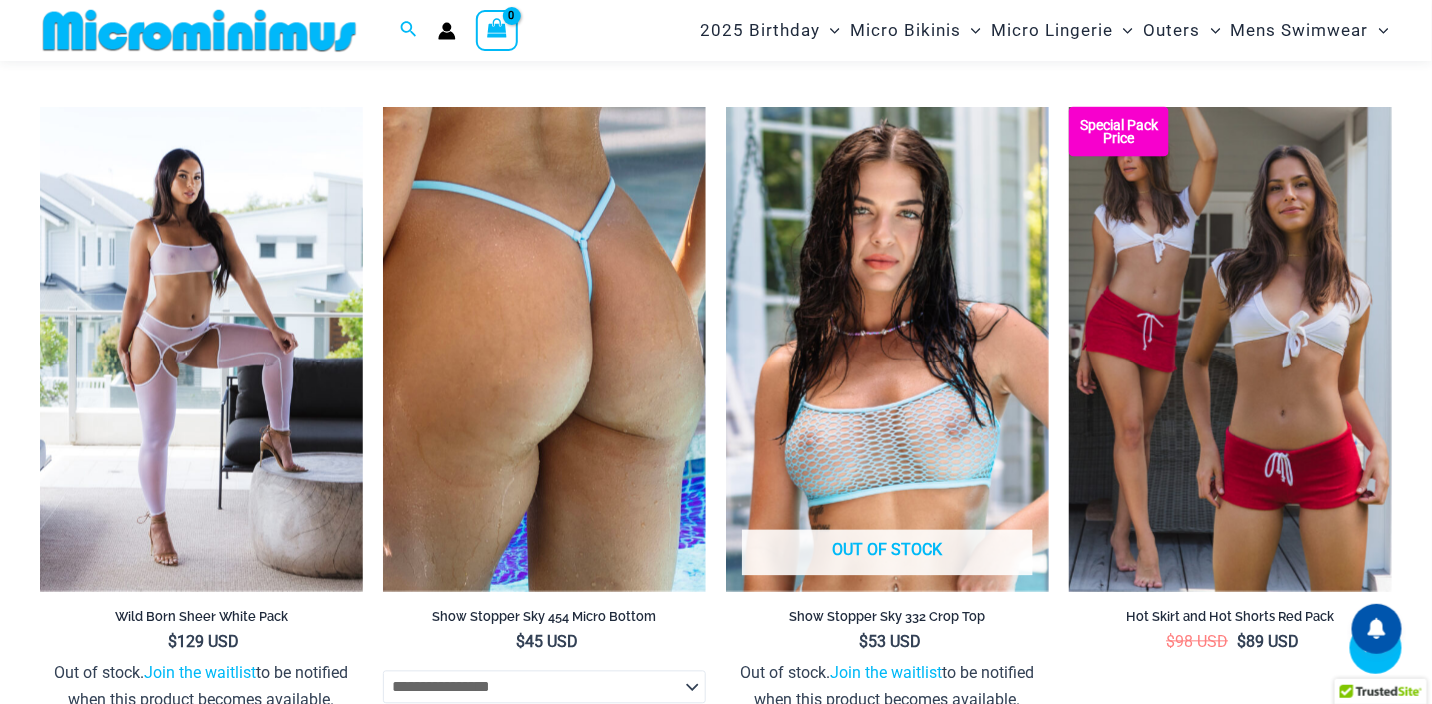 scroll, scrollTop: 5993, scrollLeft: 0, axis: vertical 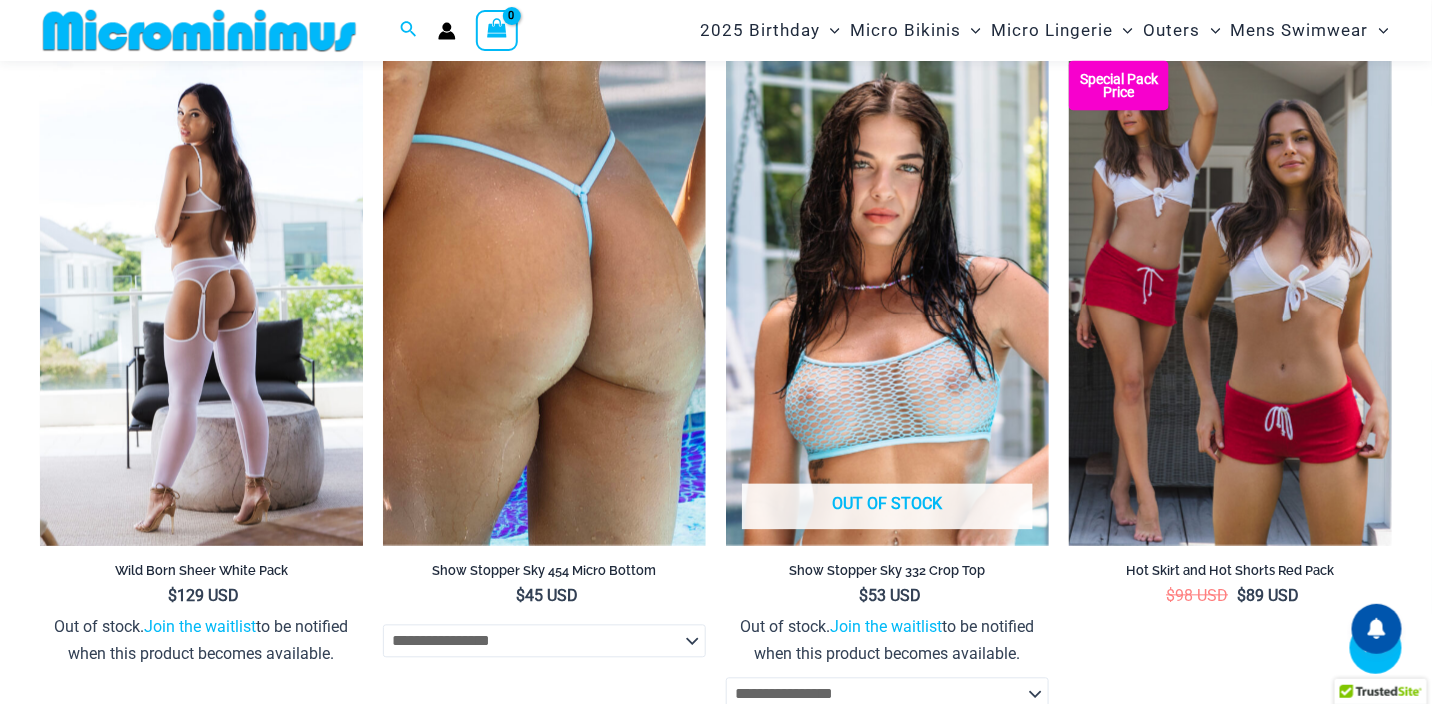 click at bounding box center (201, 303) 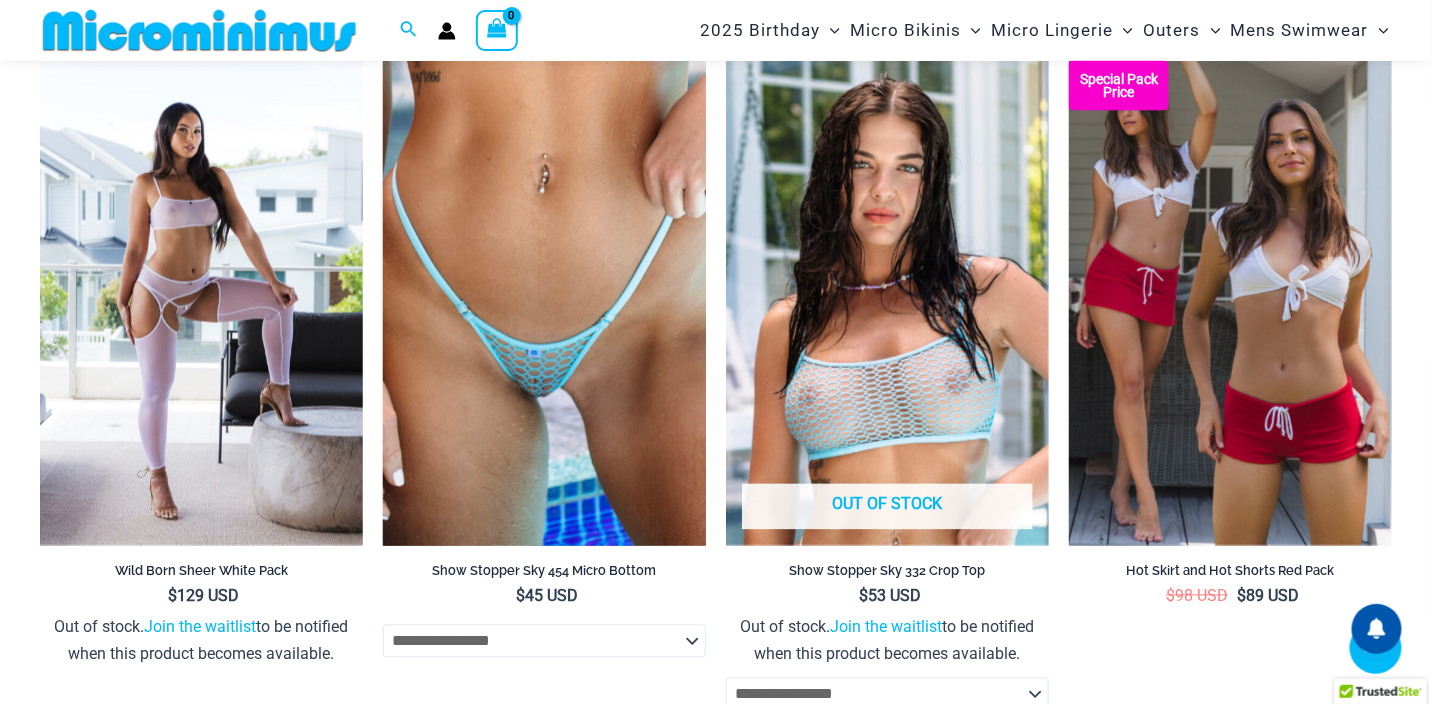 click at bounding box center (544, 303) 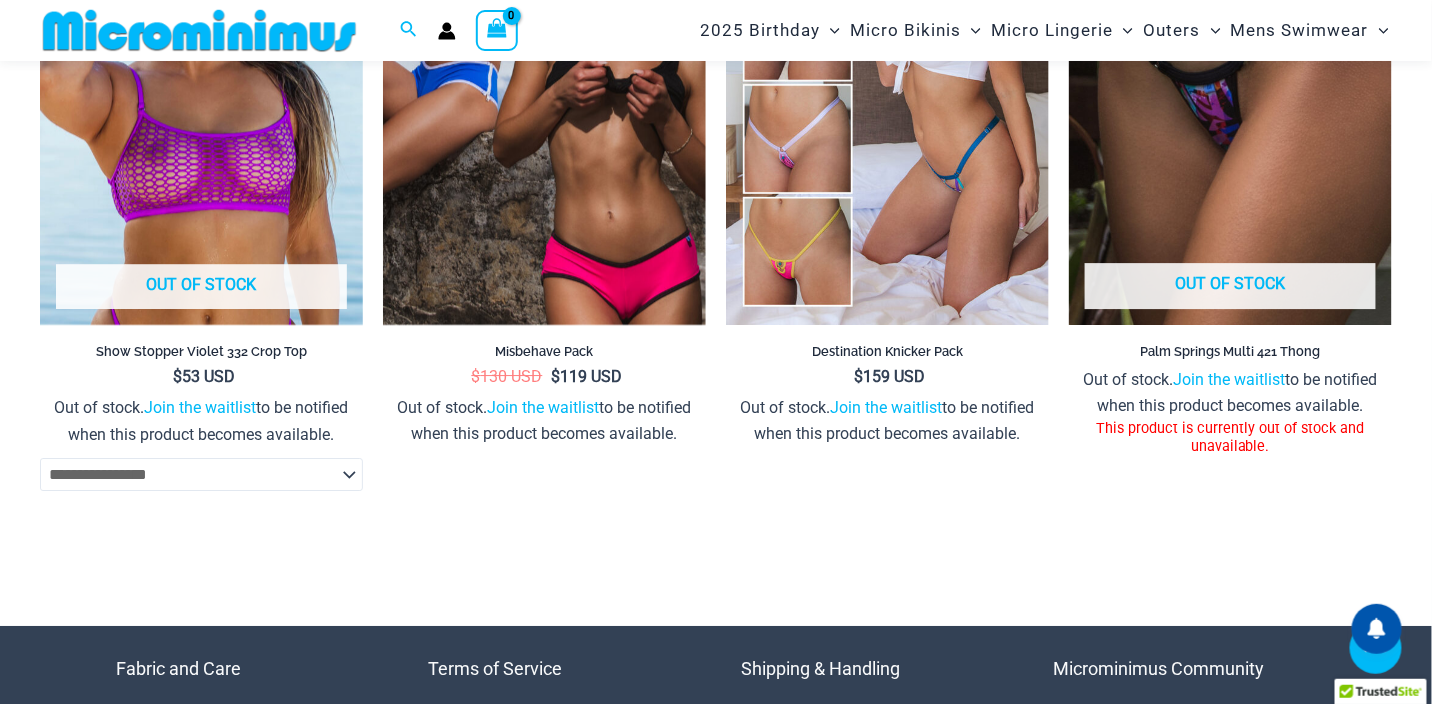 scroll, scrollTop: 6993, scrollLeft: 0, axis: vertical 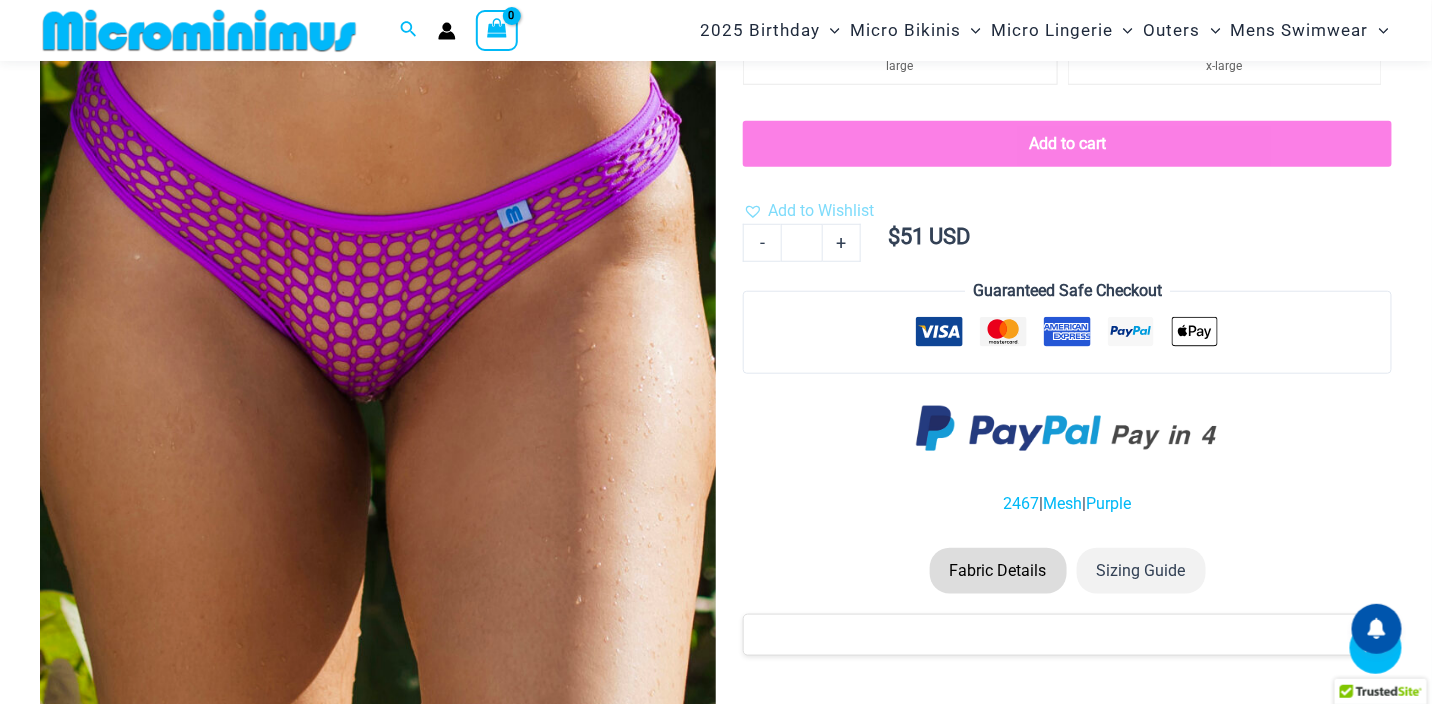 click at bounding box center (378, 298) 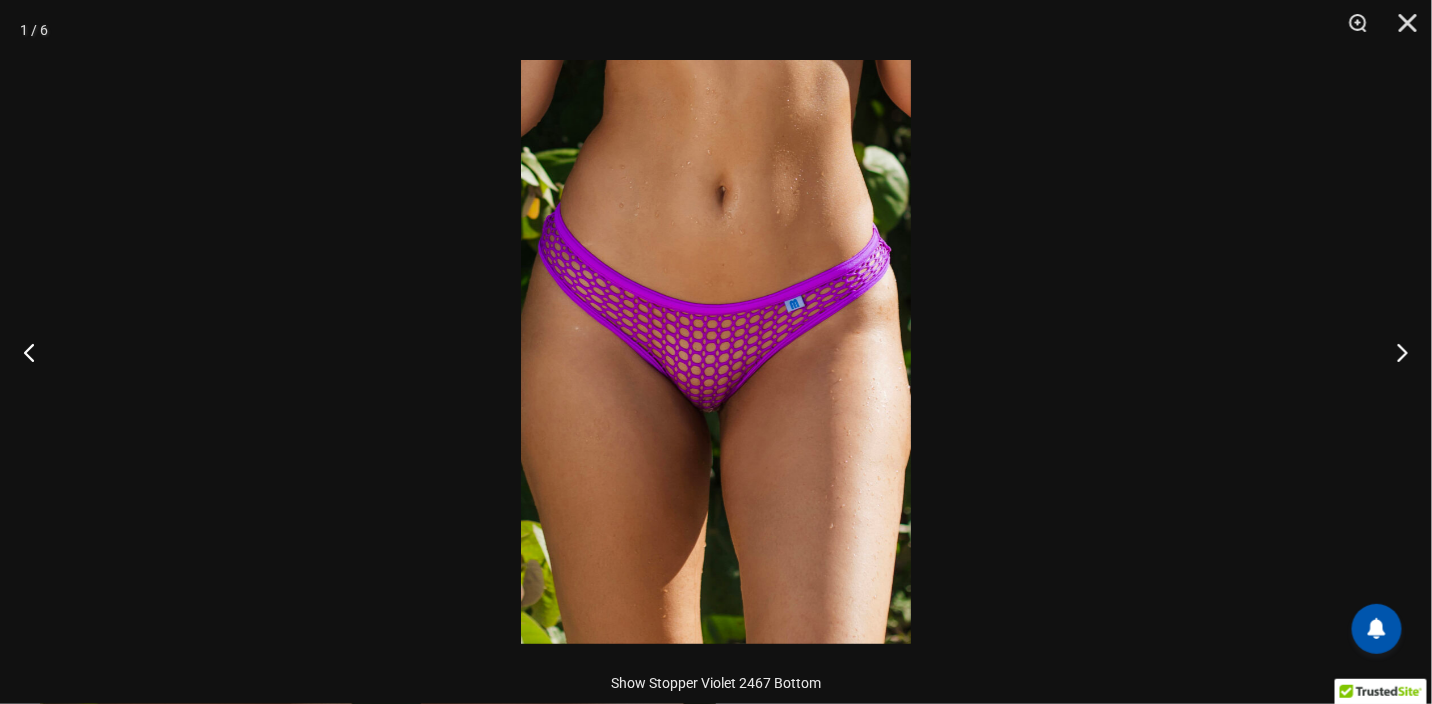 click at bounding box center (716, 352) 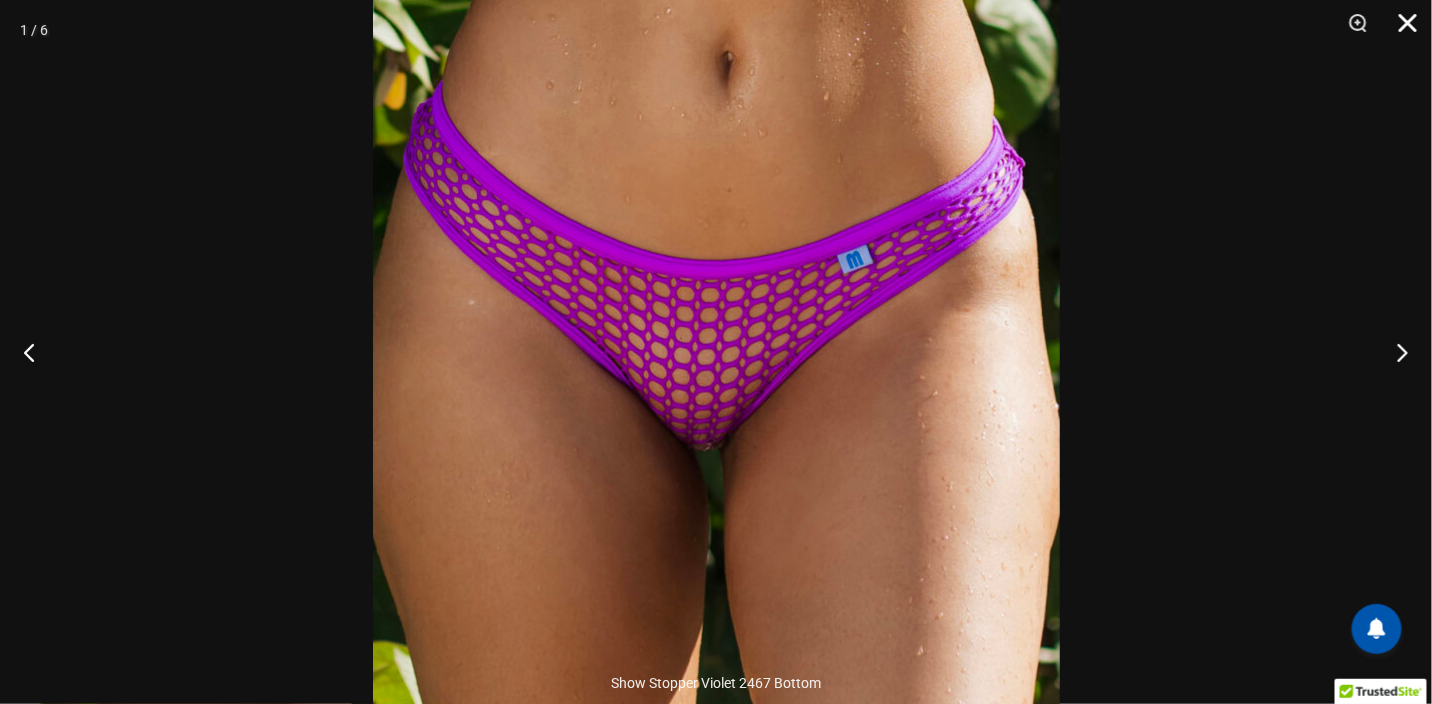click at bounding box center (1401, 30) 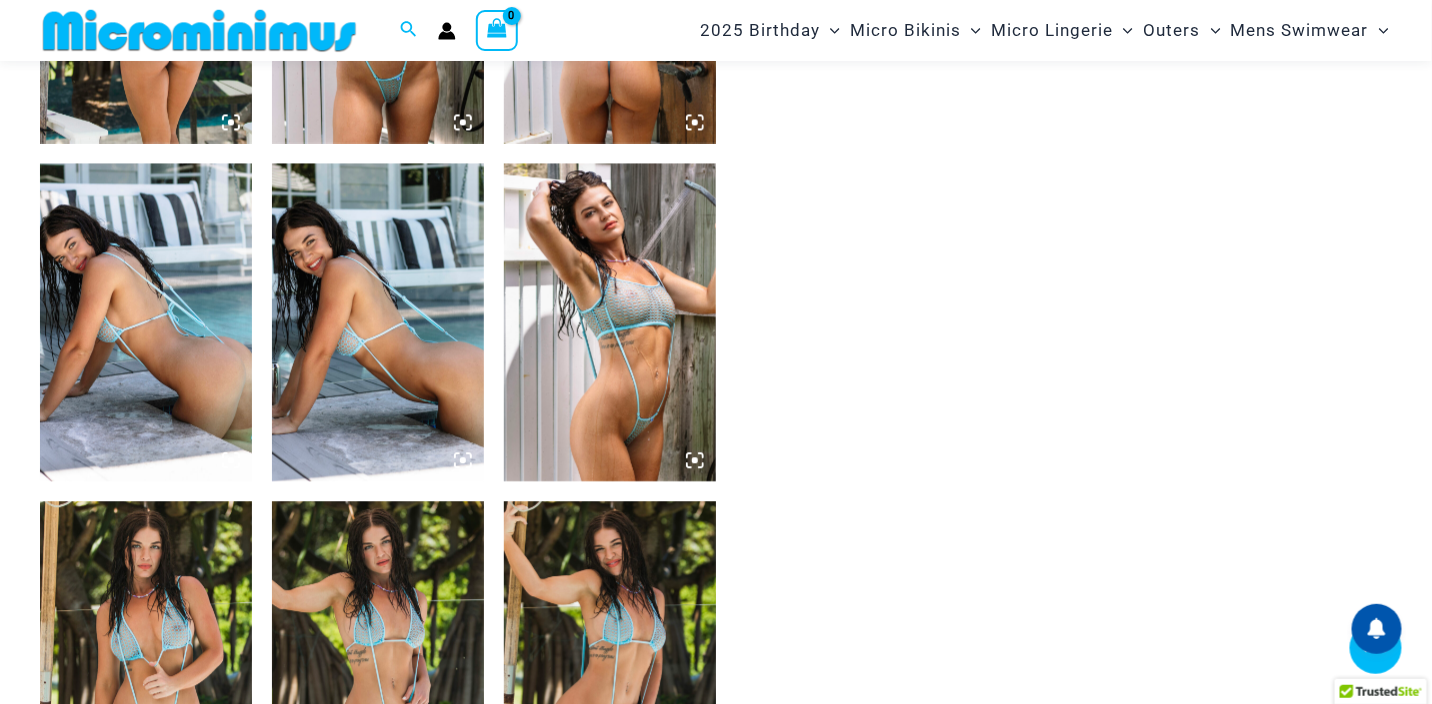 scroll, scrollTop: 1583, scrollLeft: 0, axis: vertical 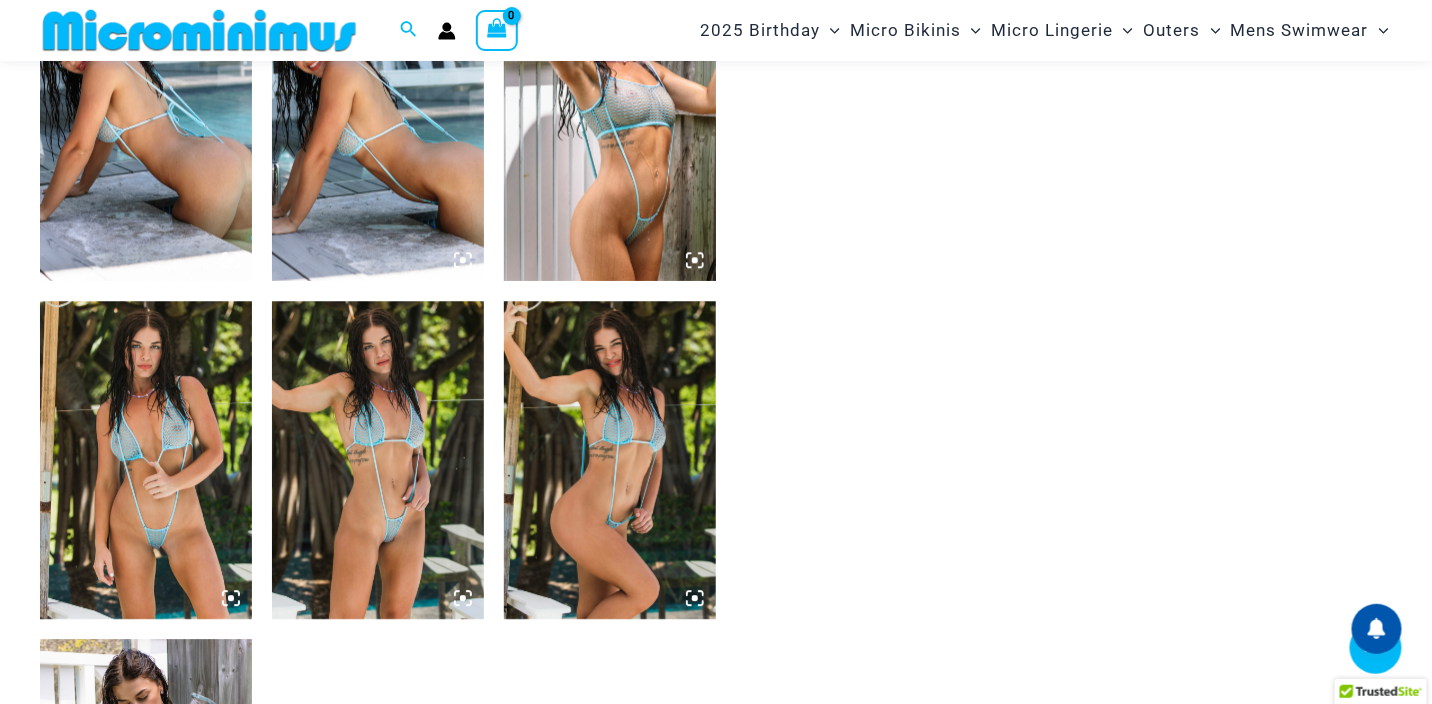 click at bounding box center (378, 460) 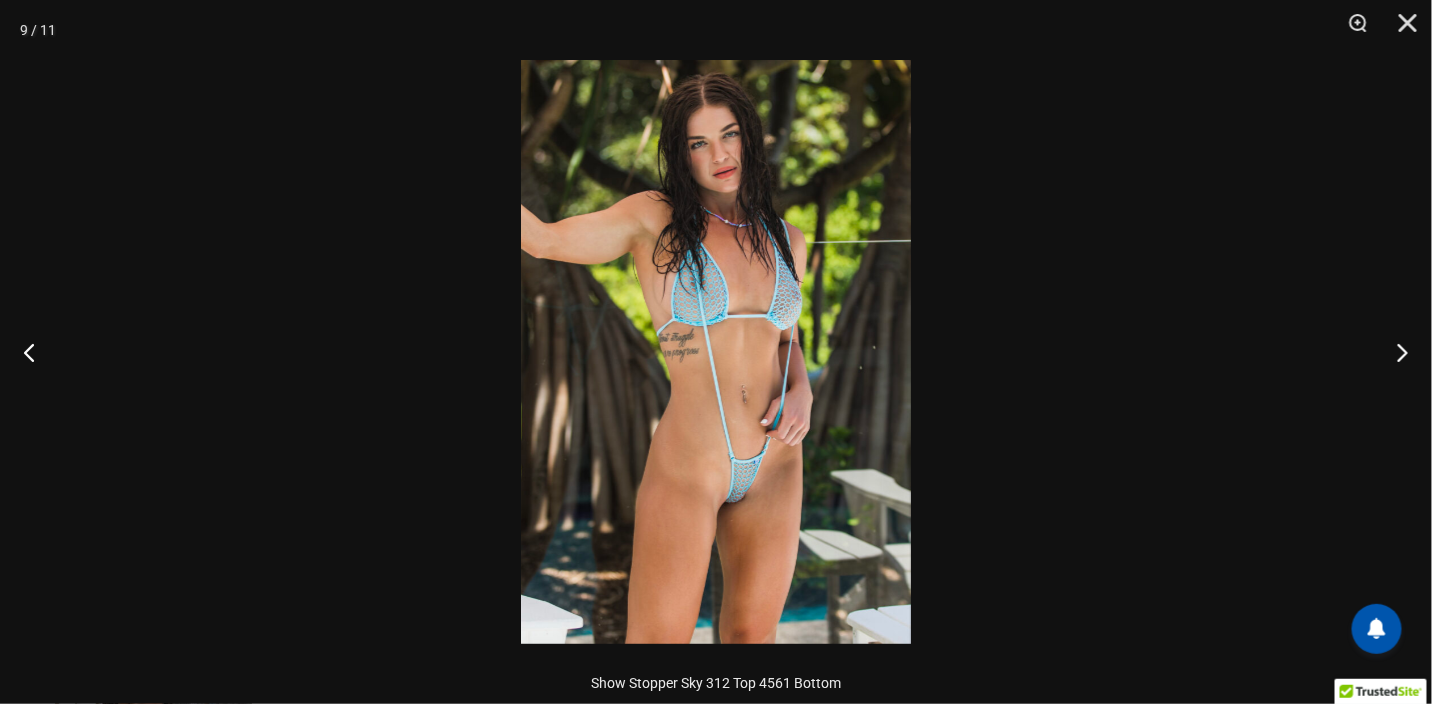 click at bounding box center [716, 352] 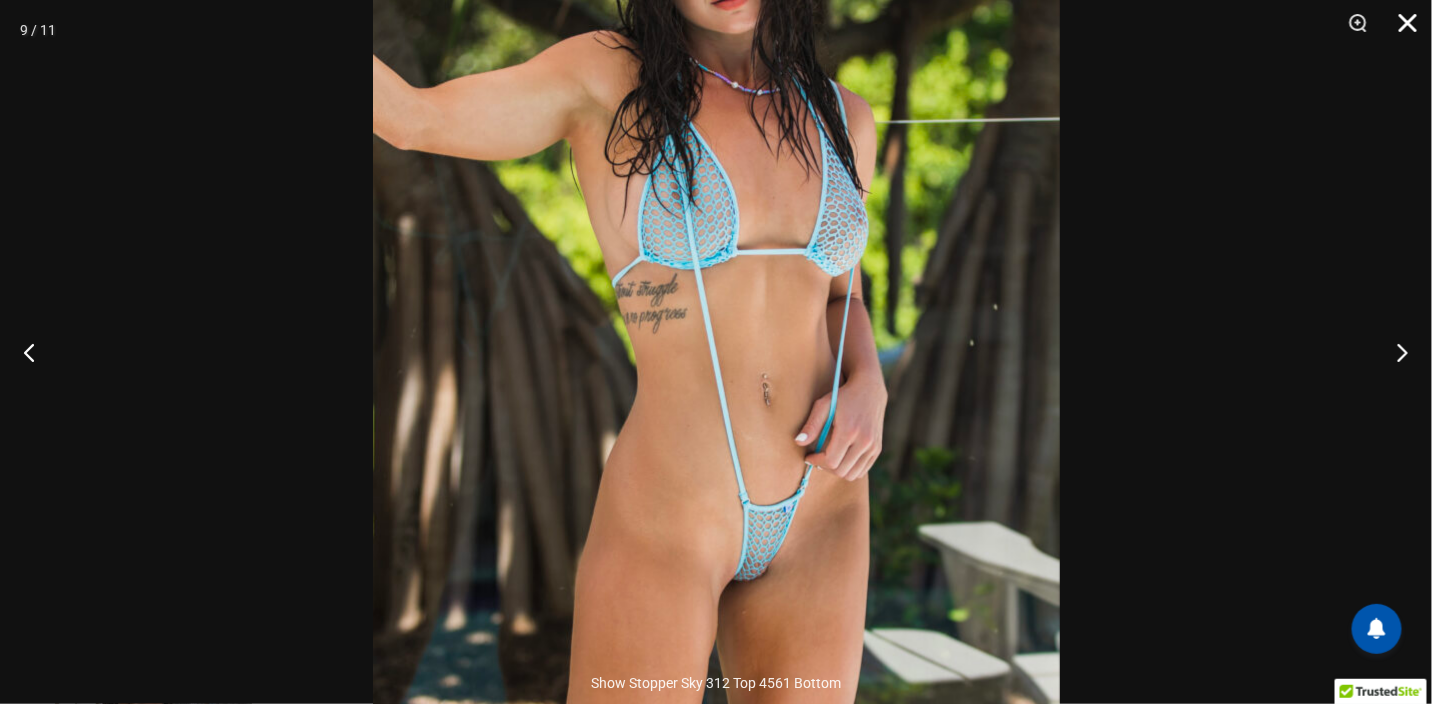 click at bounding box center (1401, 30) 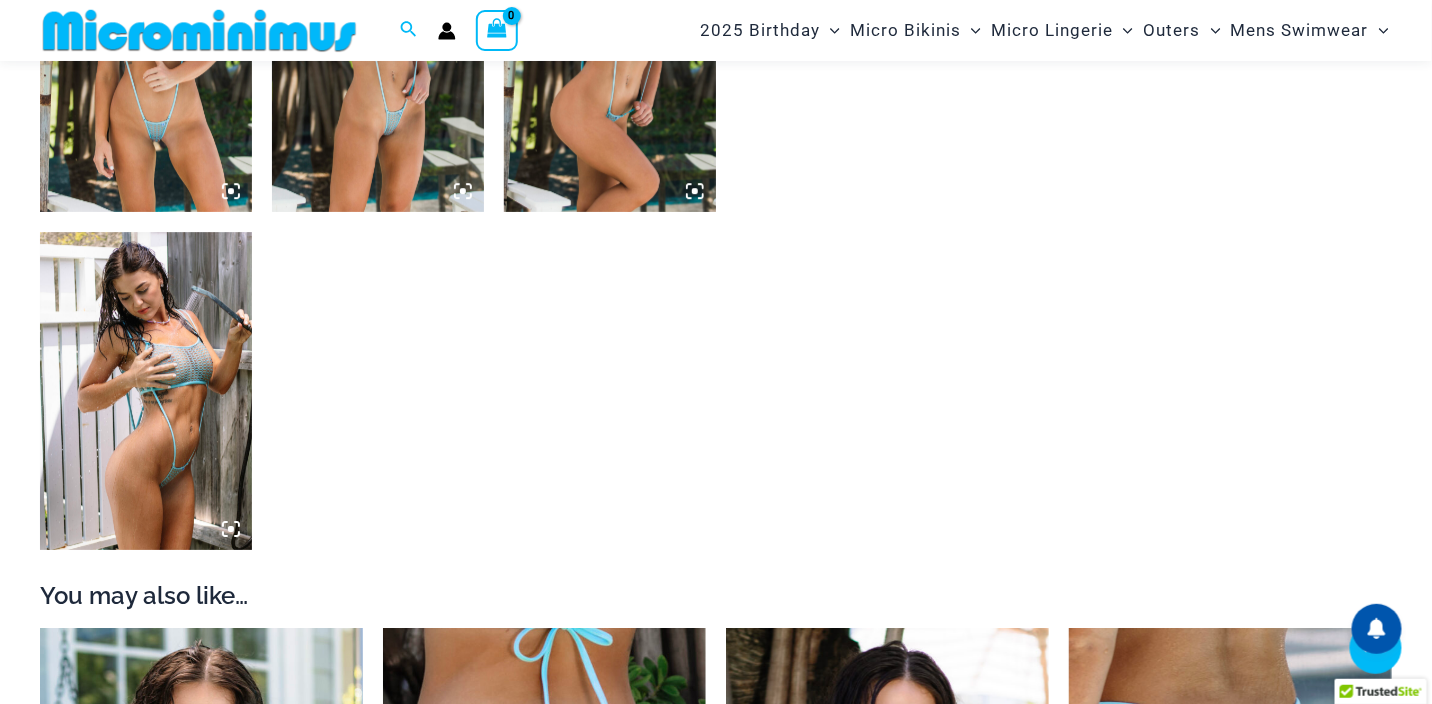 scroll, scrollTop: 1783, scrollLeft: 0, axis: vertical 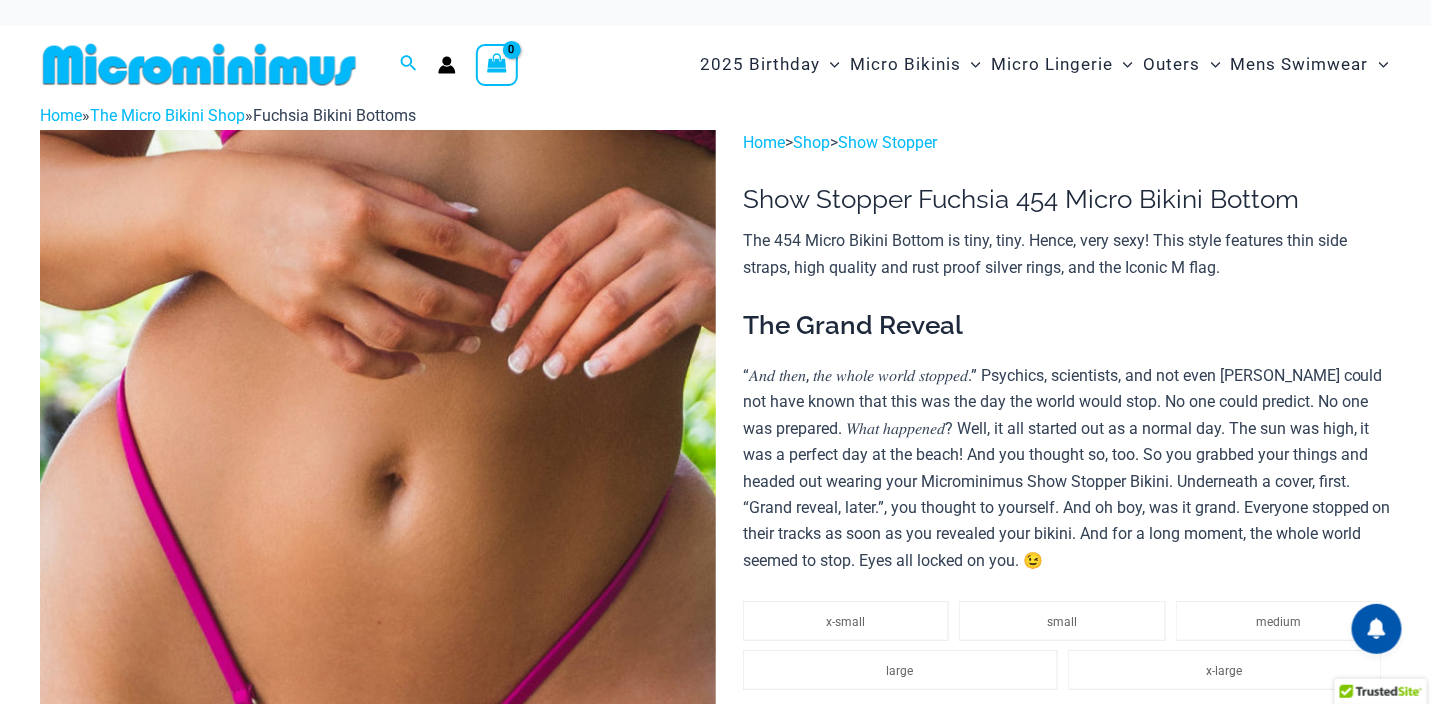 click at bounding box center [378, 637] 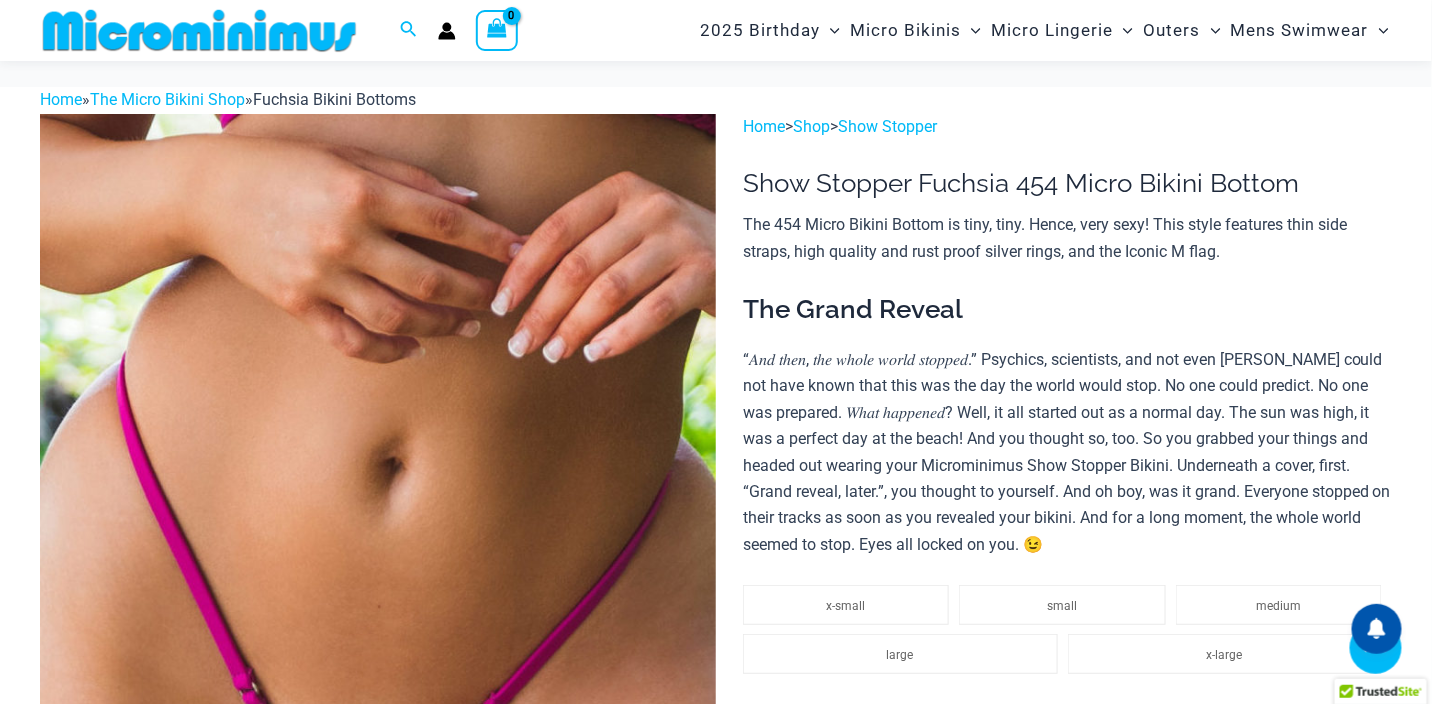 scroll, scrollTop: 399, scrollLeft: 0, axis: vertical 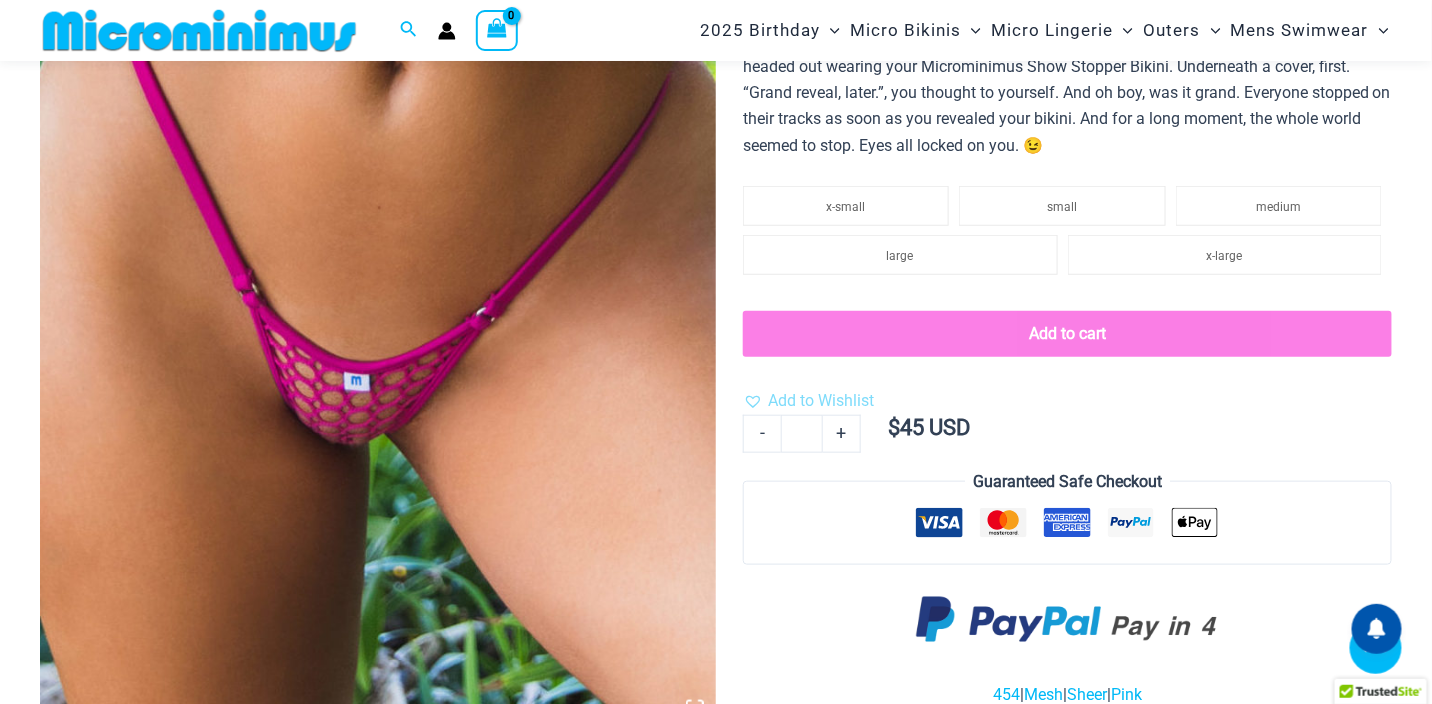 click at bounding box center [378, 222] 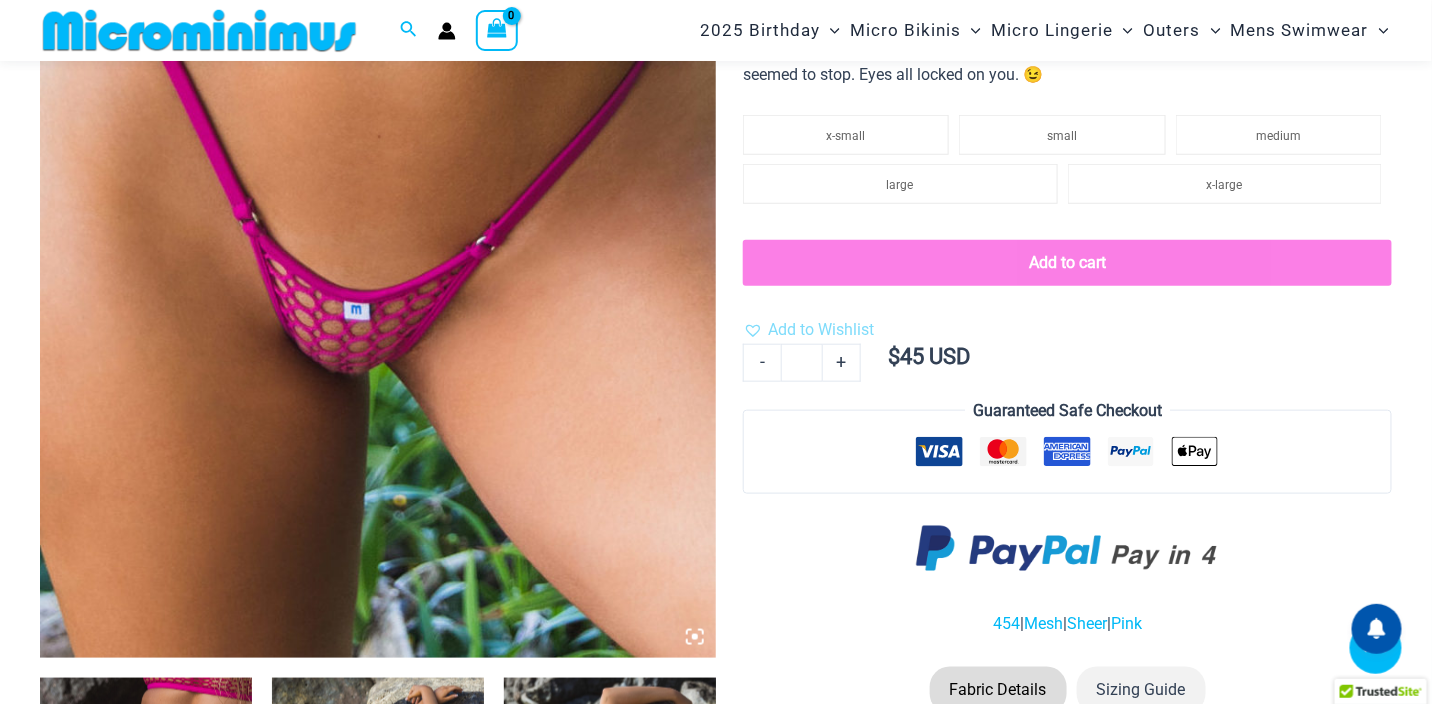 scroll, scrollTop: 399, scrollLeft: 0, axis: vertical 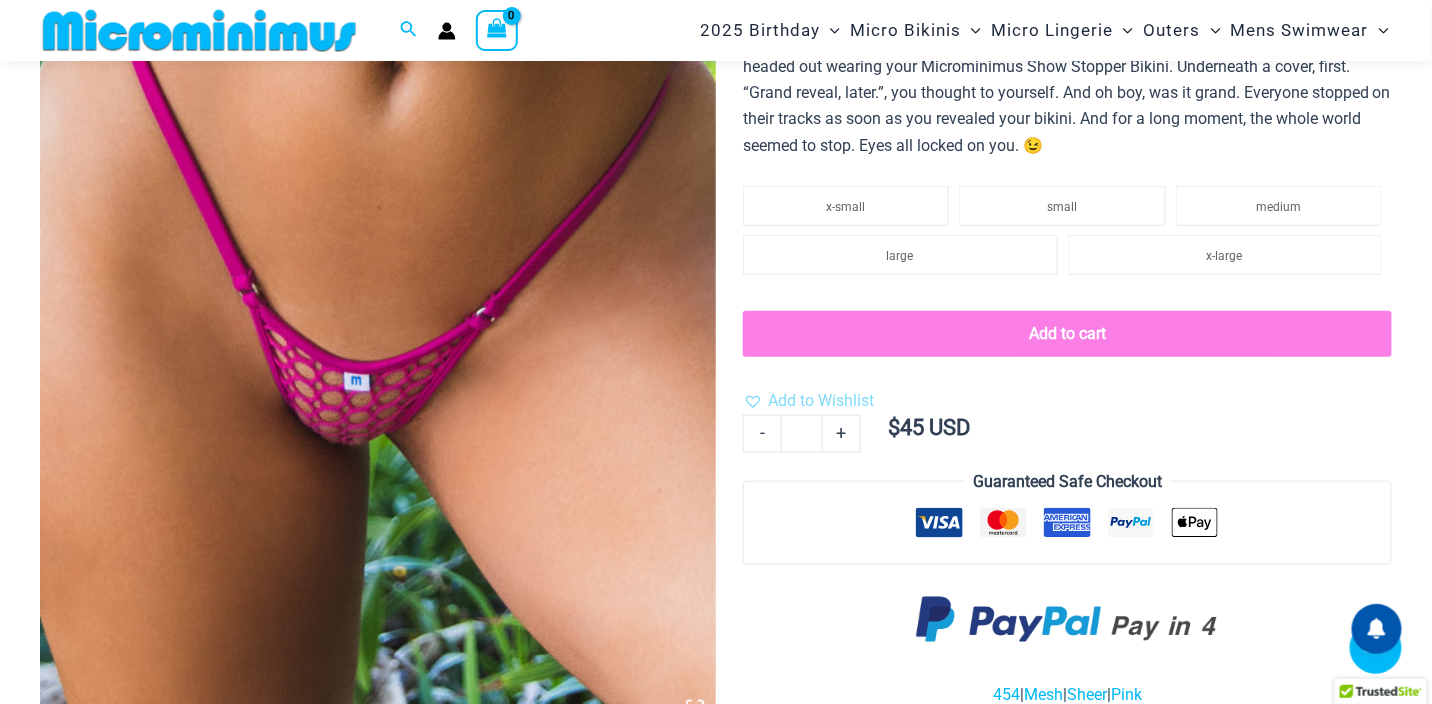 click at bounding box center [378, 222] 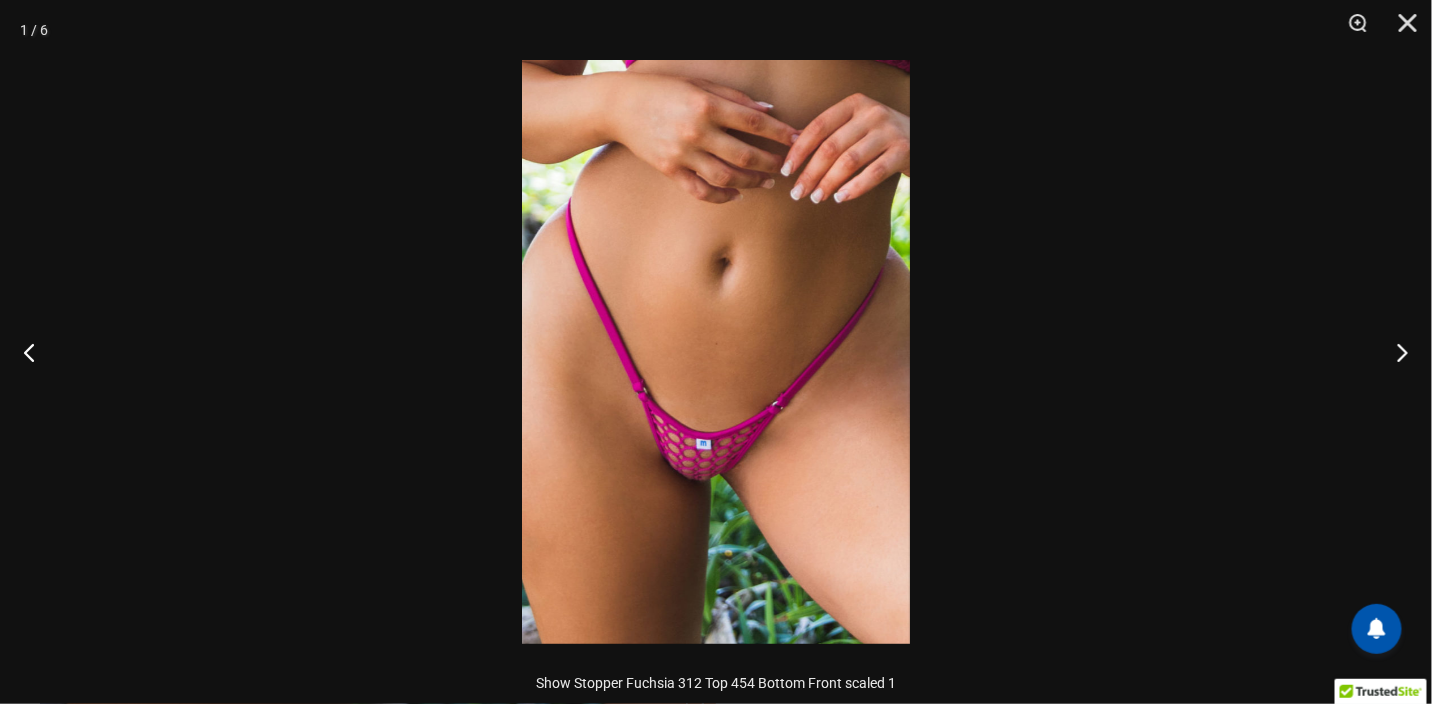 click at bounding box center (716, 352) 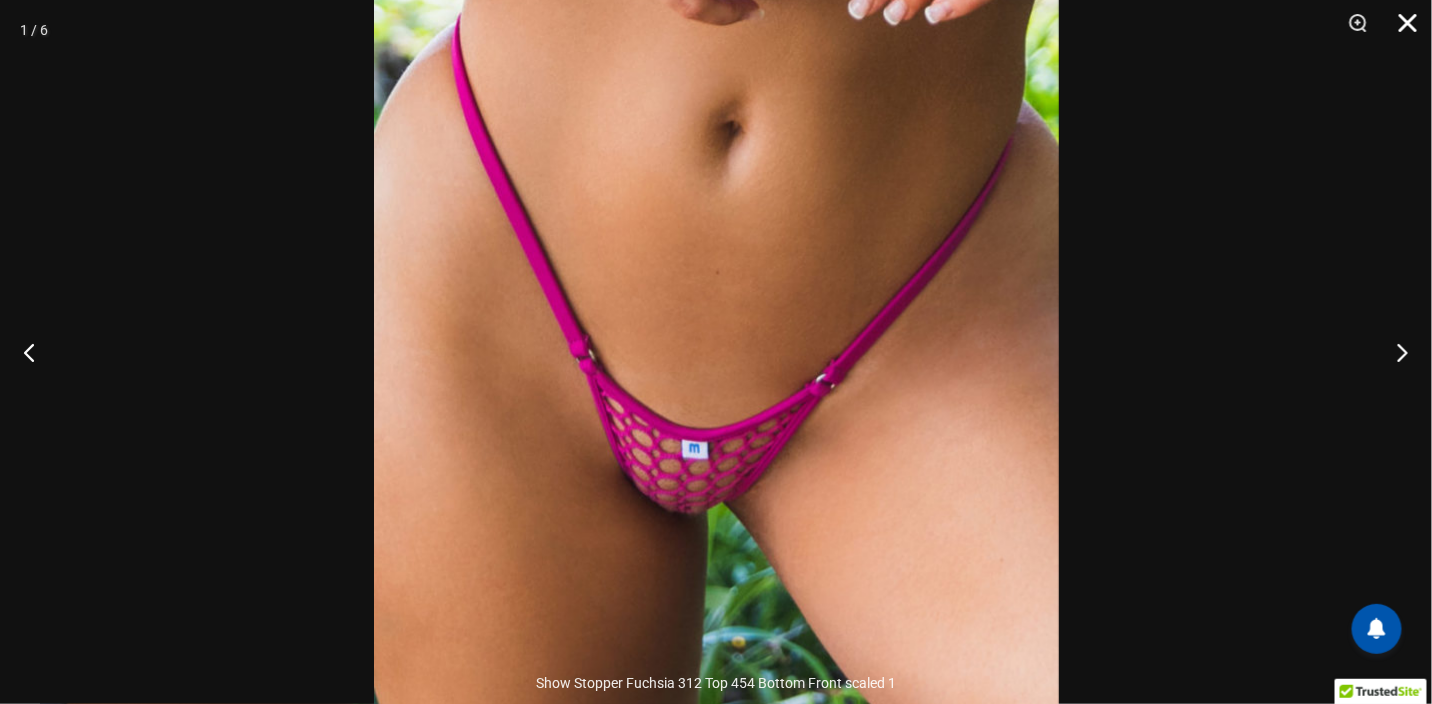 click at bounding box center (1401, 30) 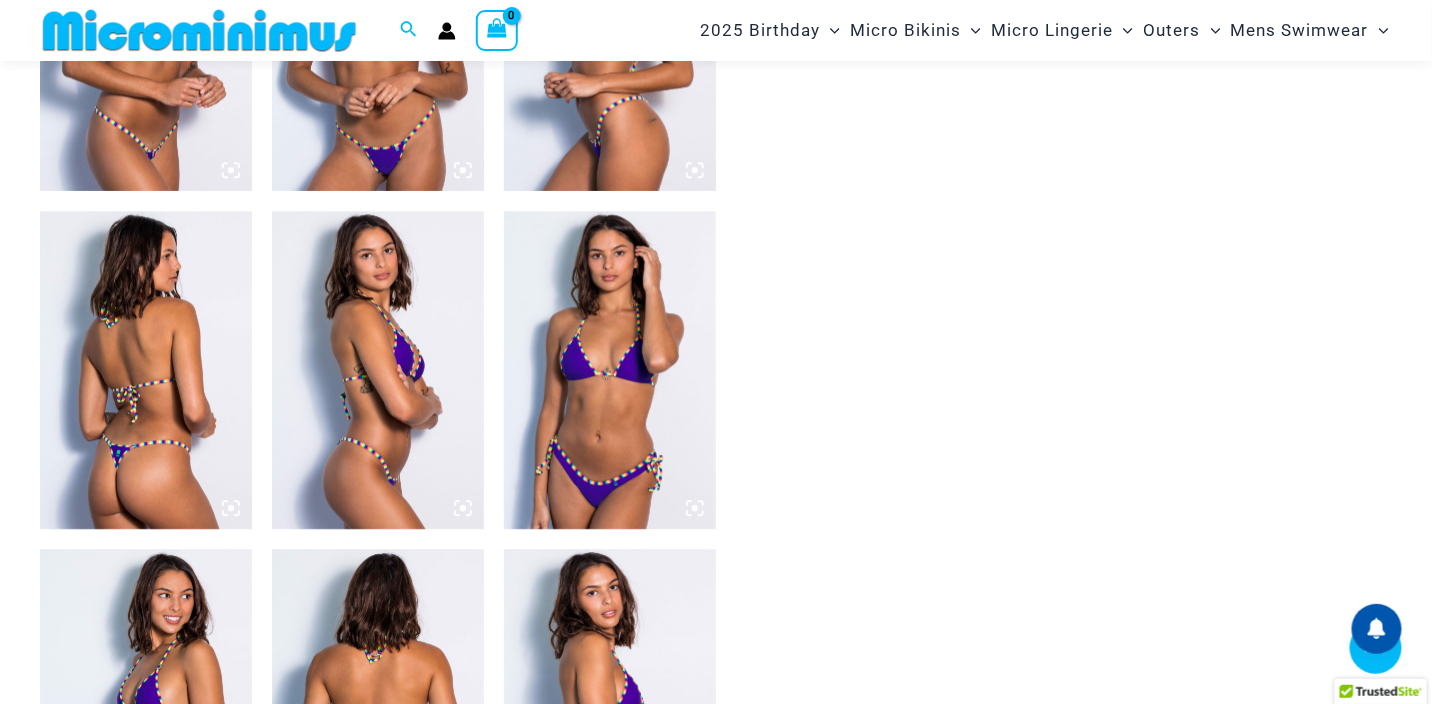 scroll, scrollTop: 1584, scrollLeft: 0, axis: vertical 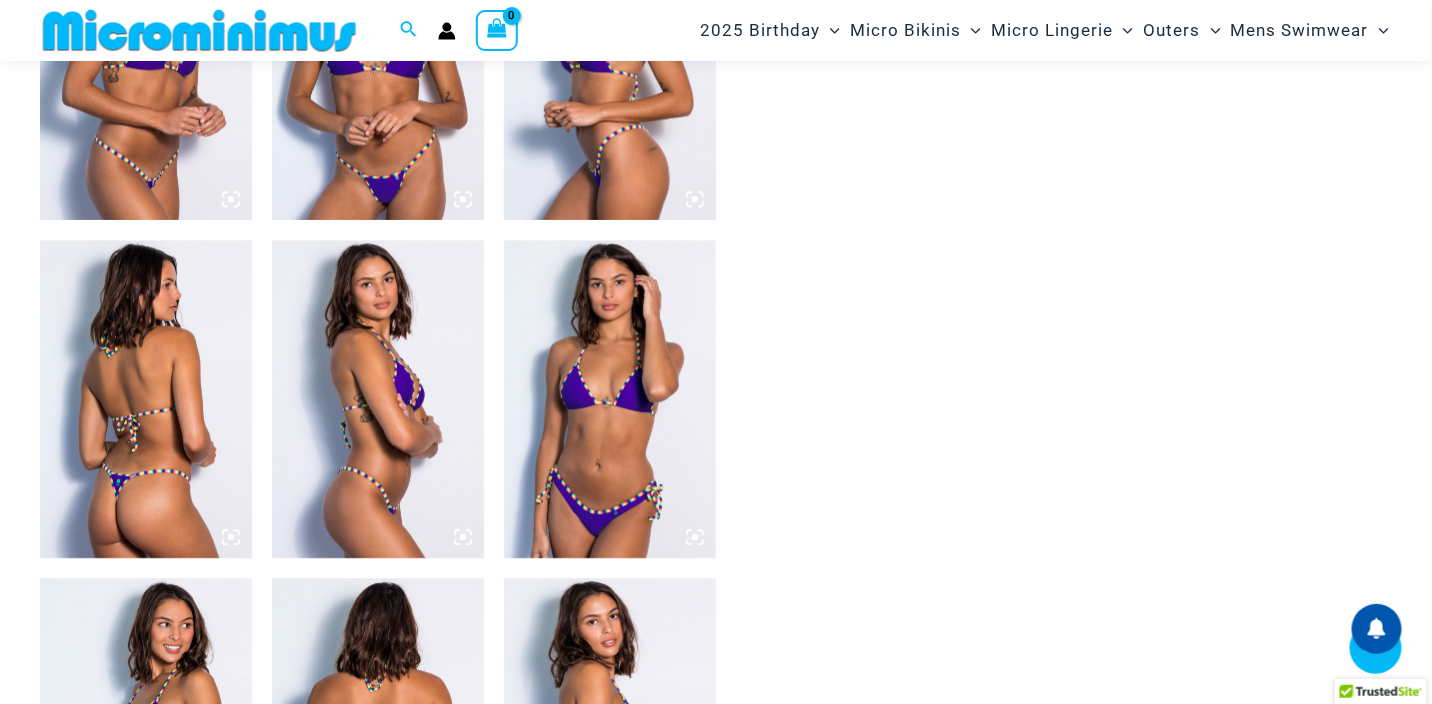 click 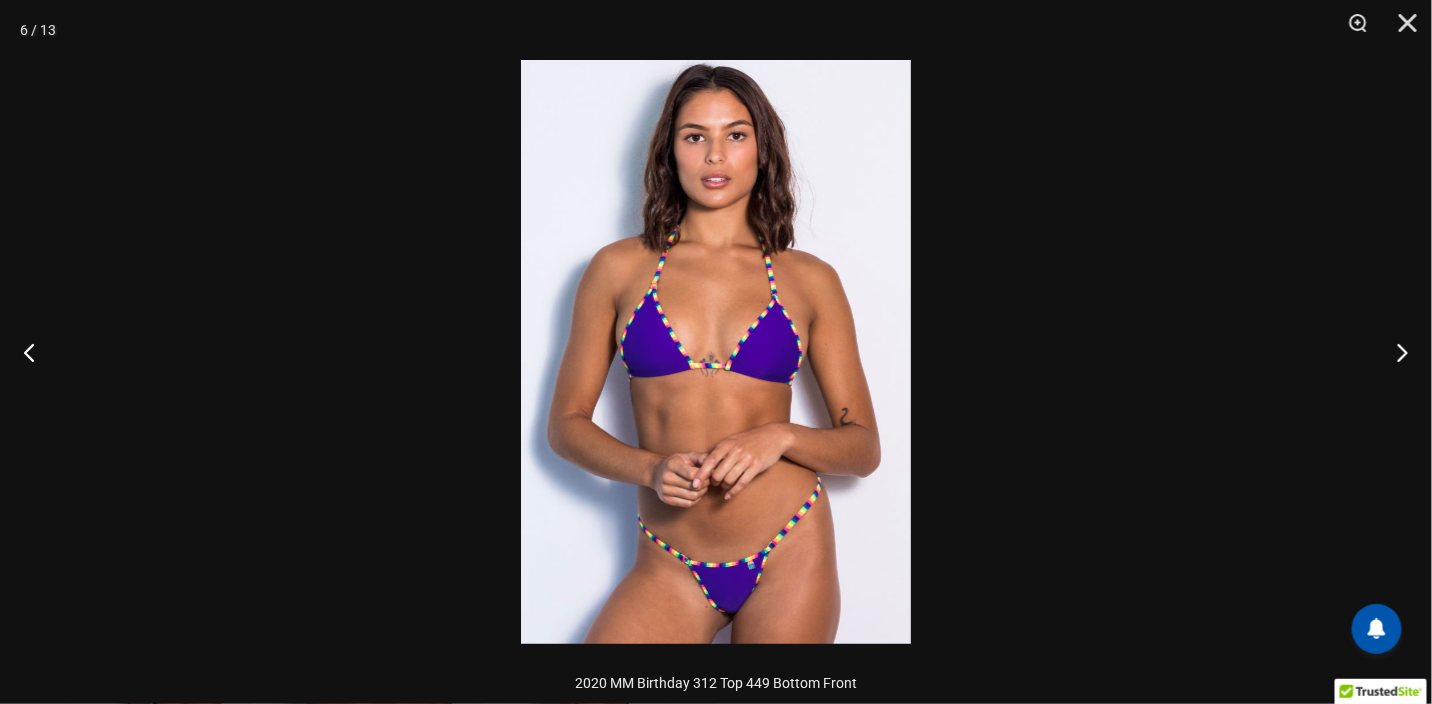 click at bounding box center (716, 352) 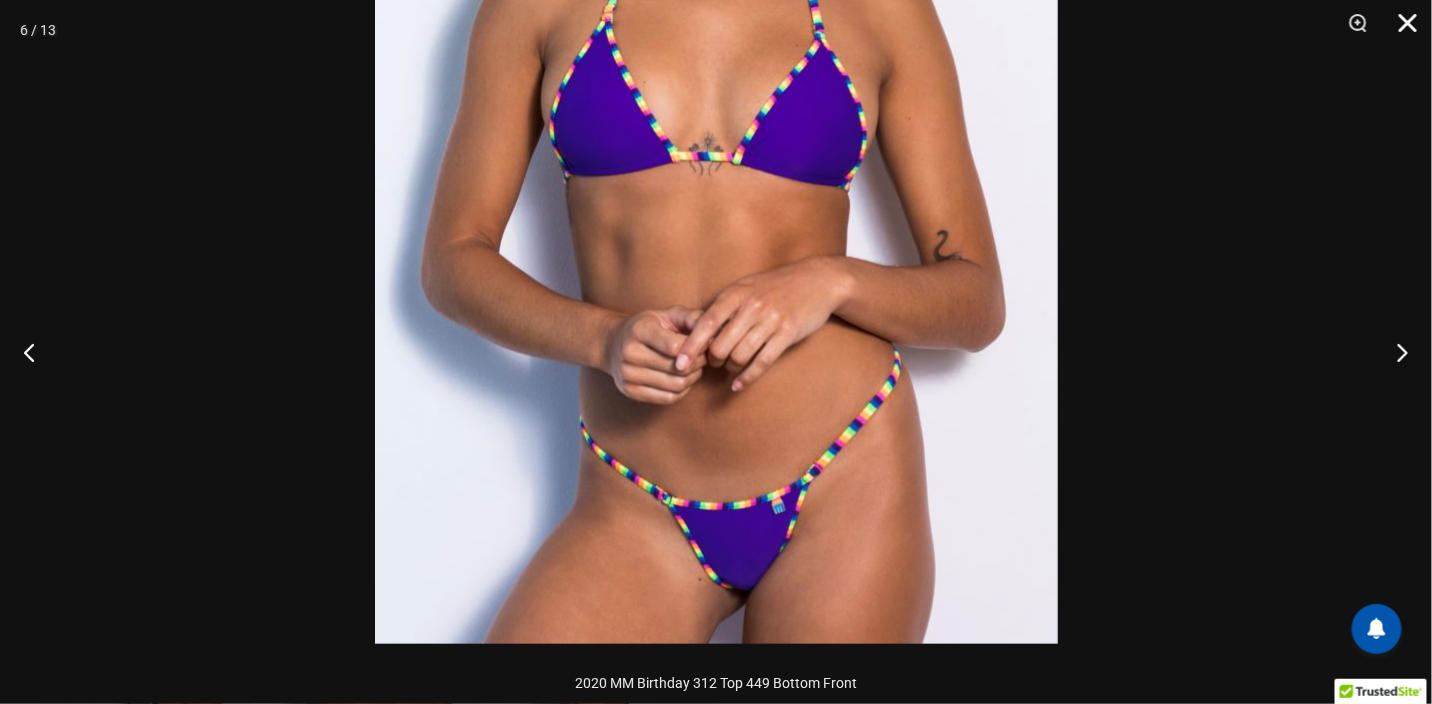 click at bounding box center (1401, 30) 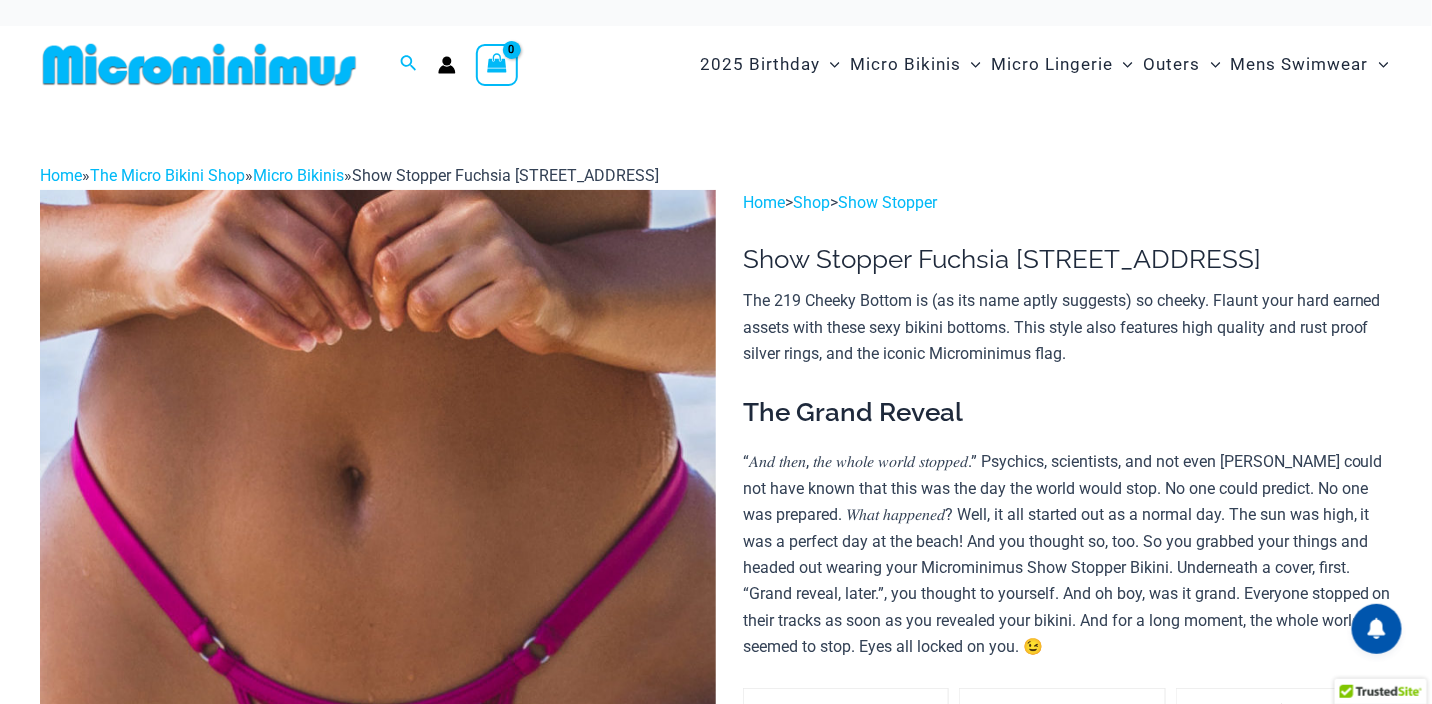 scroll, scrollTop: 275, scrollLeft: 0, axis: vertical 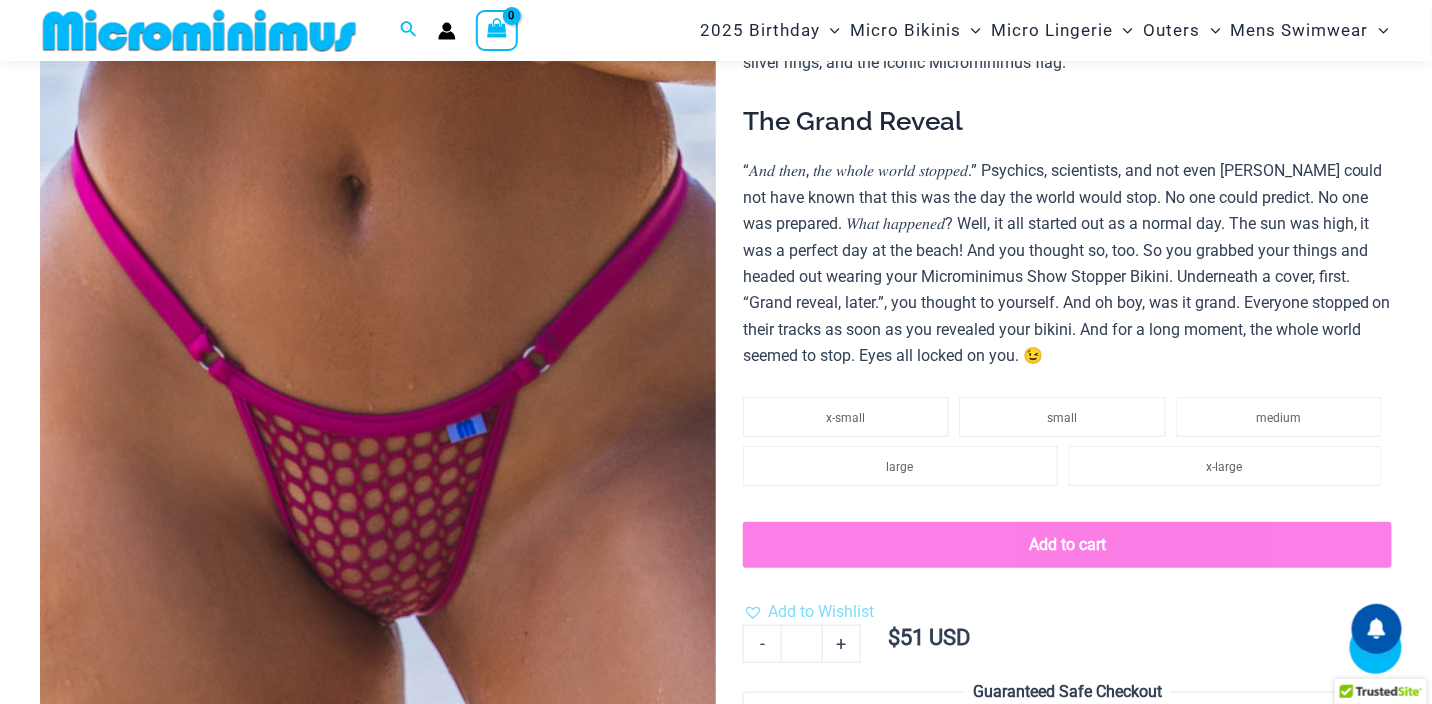 click at bounding box center [378, 406] 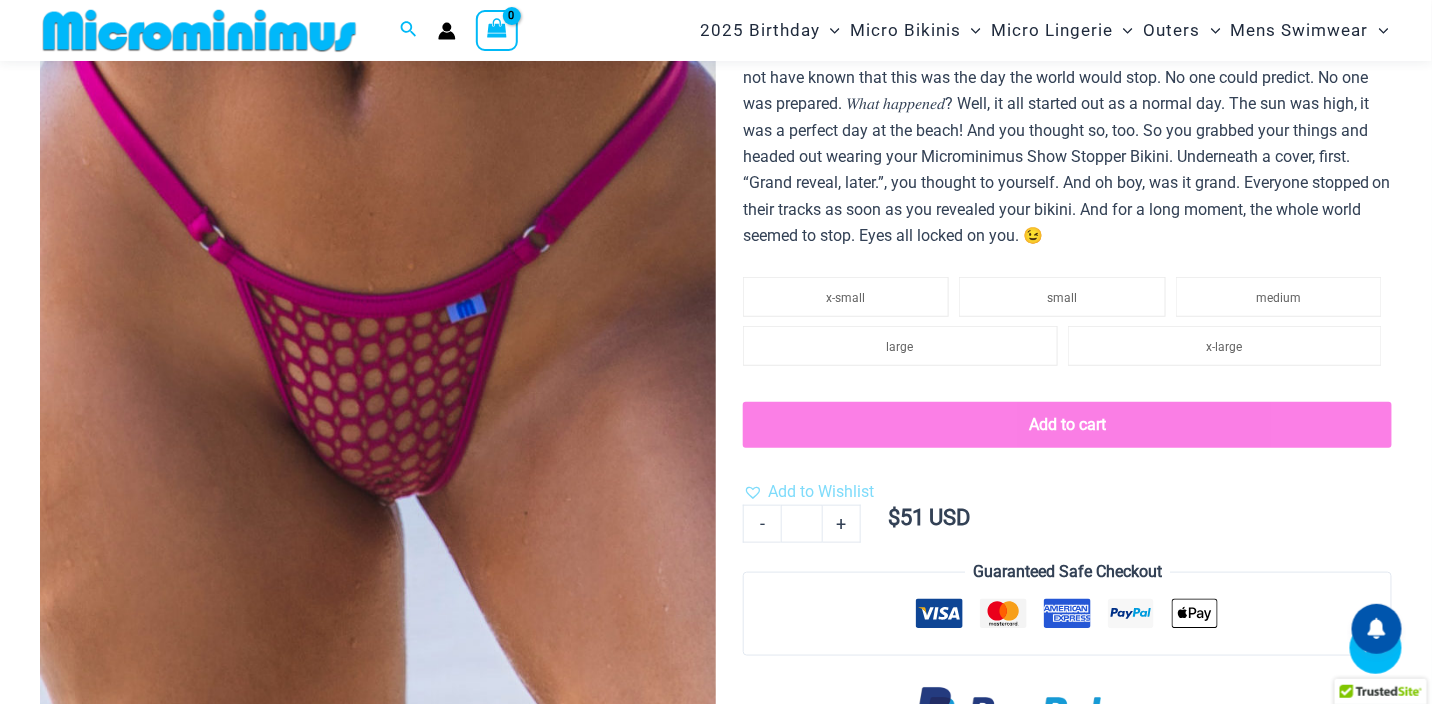 click at bounding box center [378, 286] 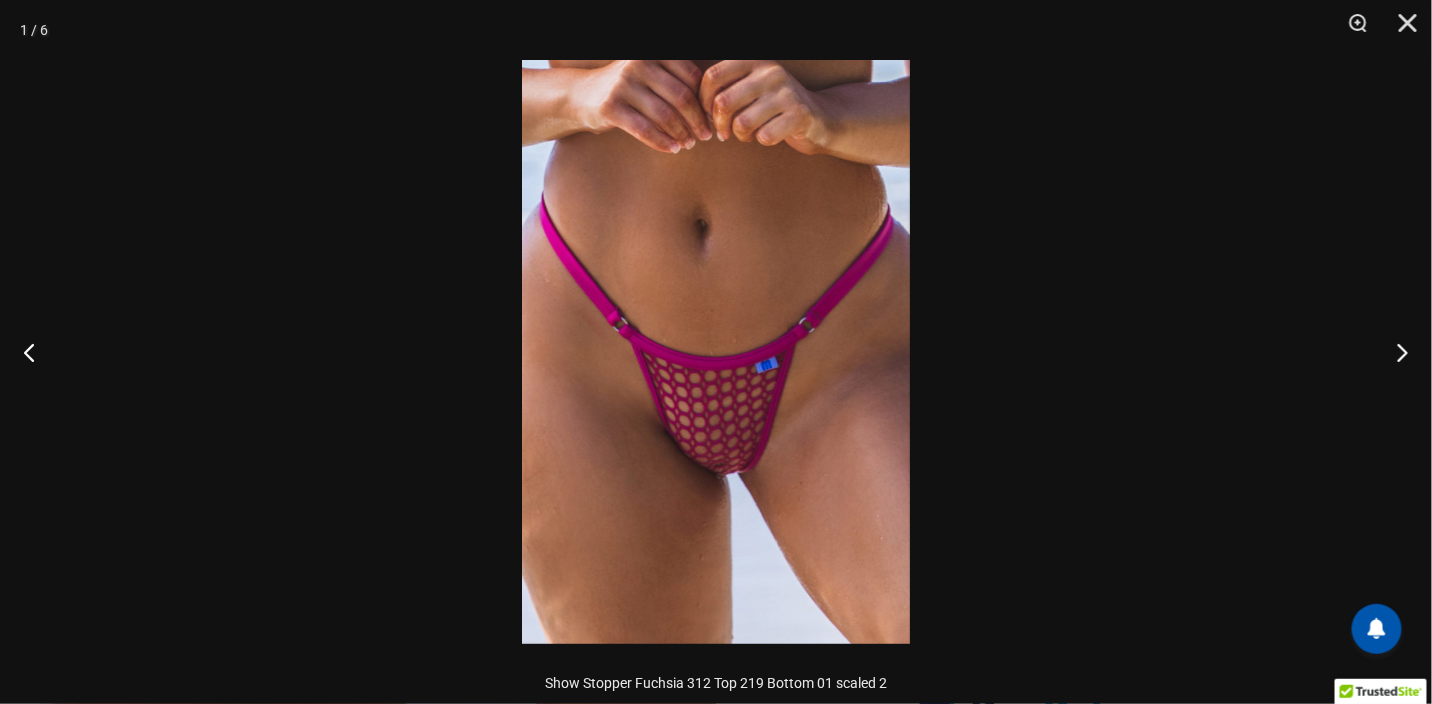 click at bounding box center [716, 352] 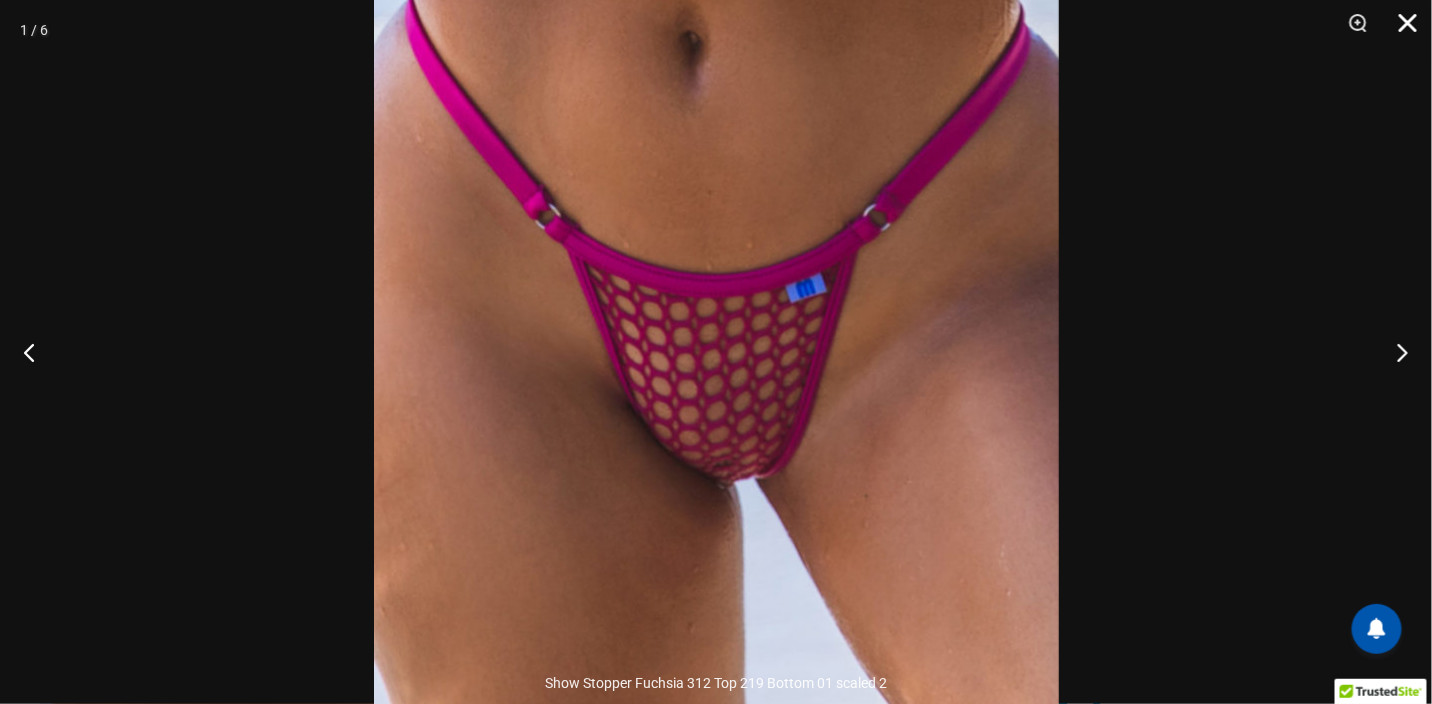 click at bounding box center [1401, 30] 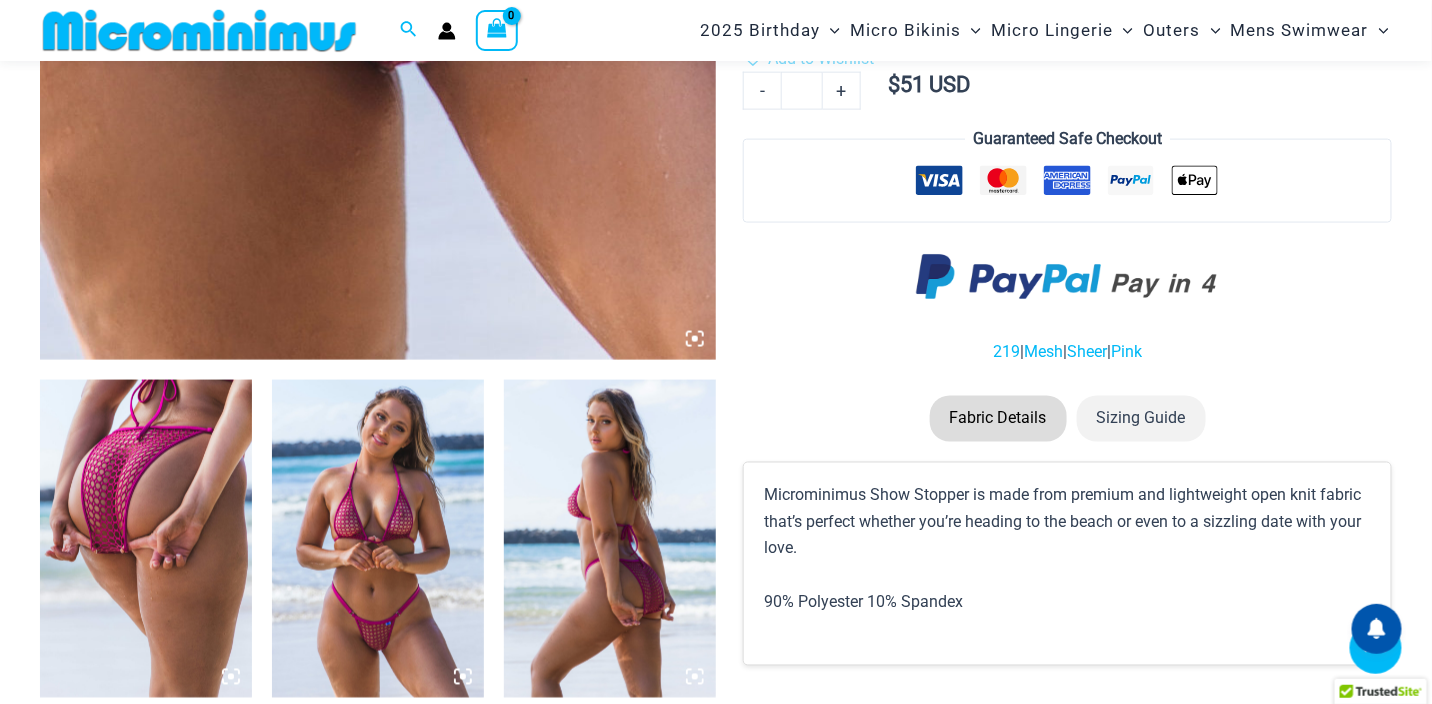 scroll, scrollTop: 795, scrollLeft: 0, axis: vertical 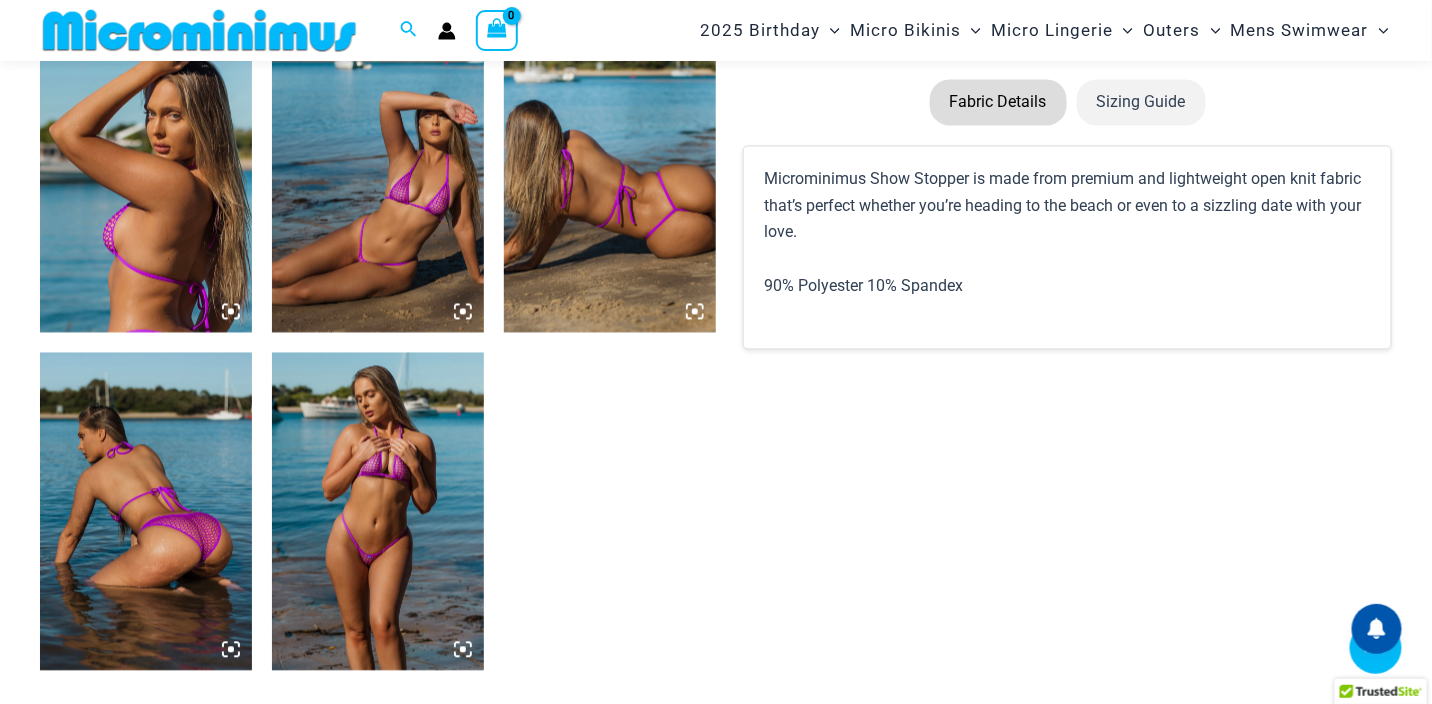 click at bounding box center [378, 512] 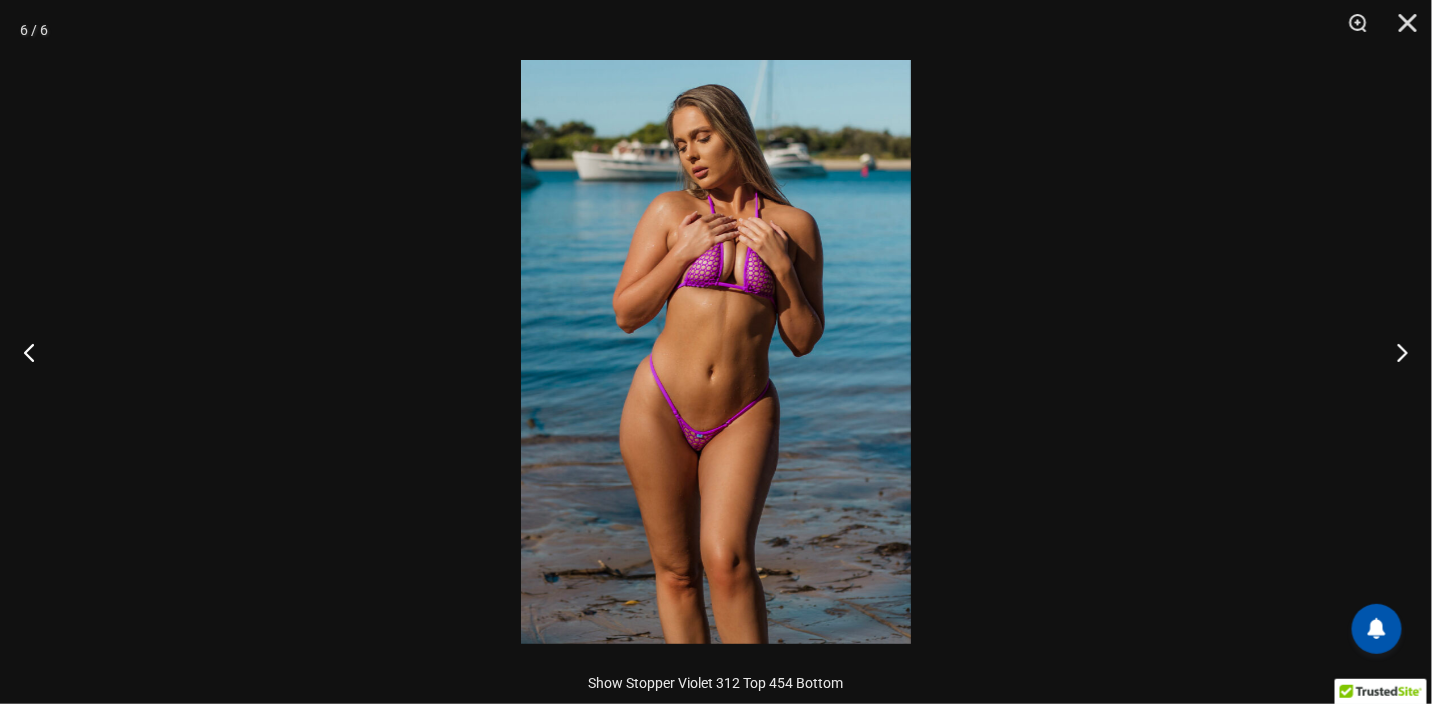 click at bounding box center [716, 352] 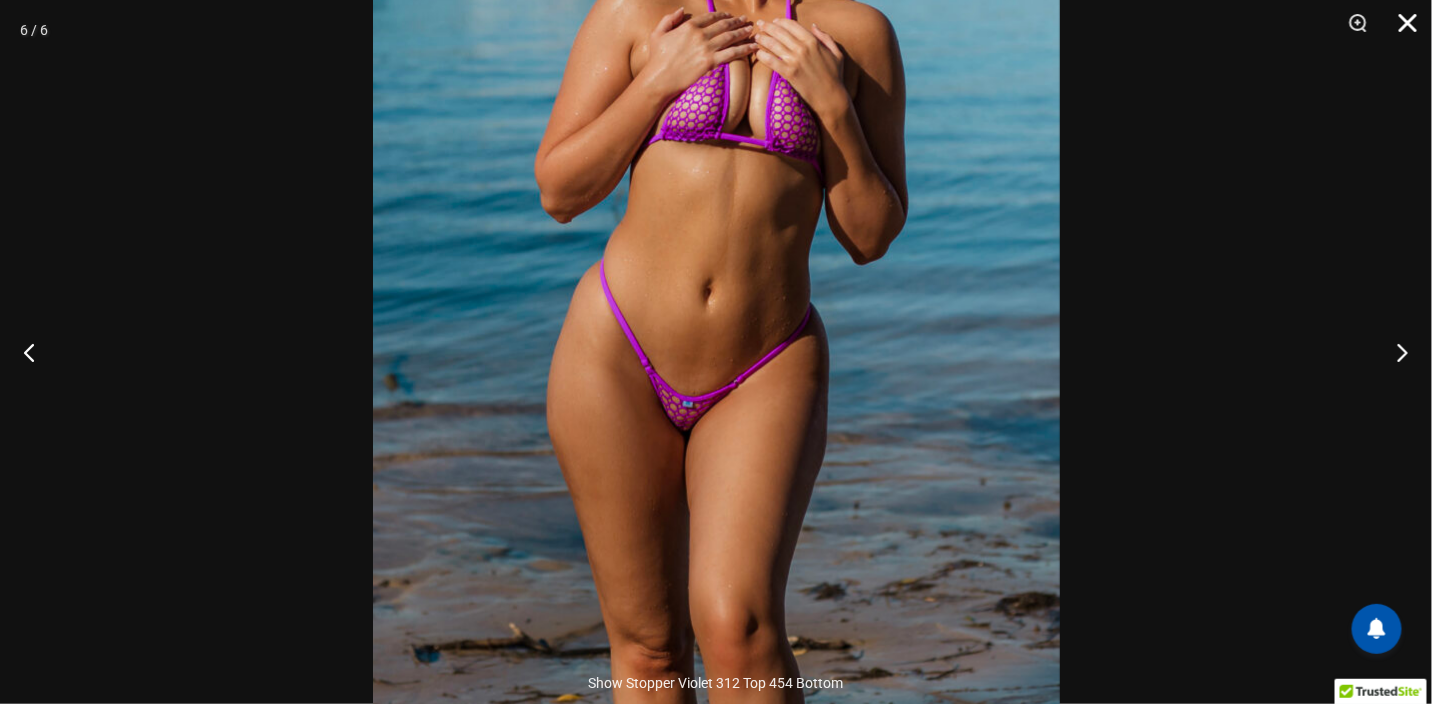 click at bounding box center [1401, 30] 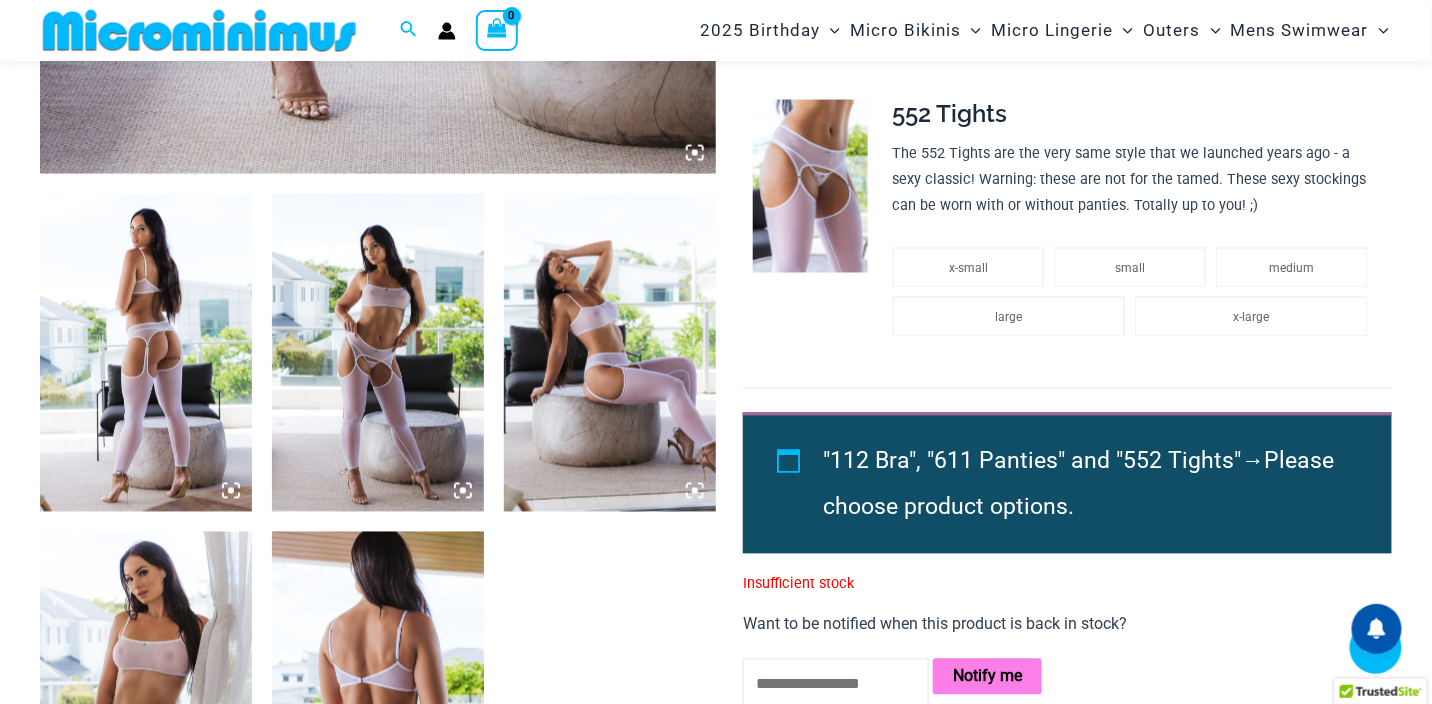 scroll, scrollTop: 783, scrollLeft: 0, axis: vertical 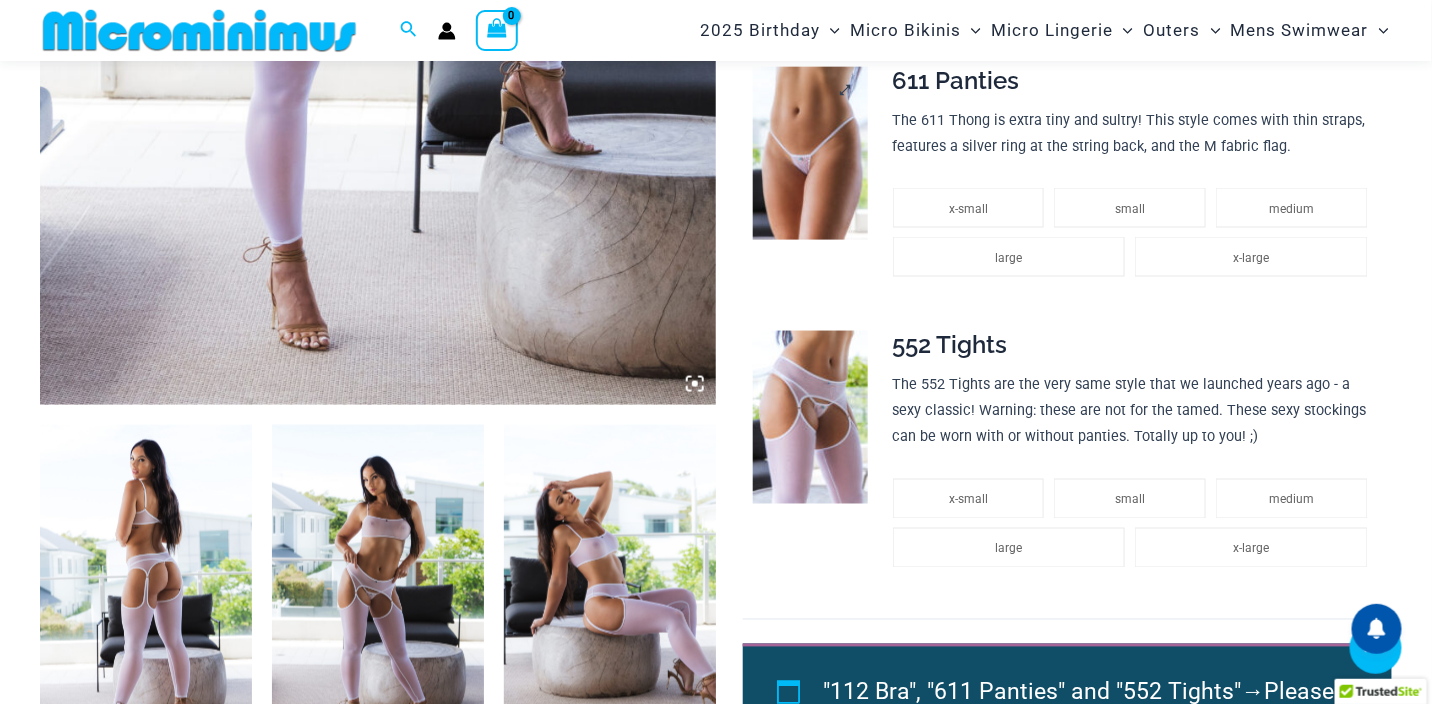 click at bounding box center [810, 153] 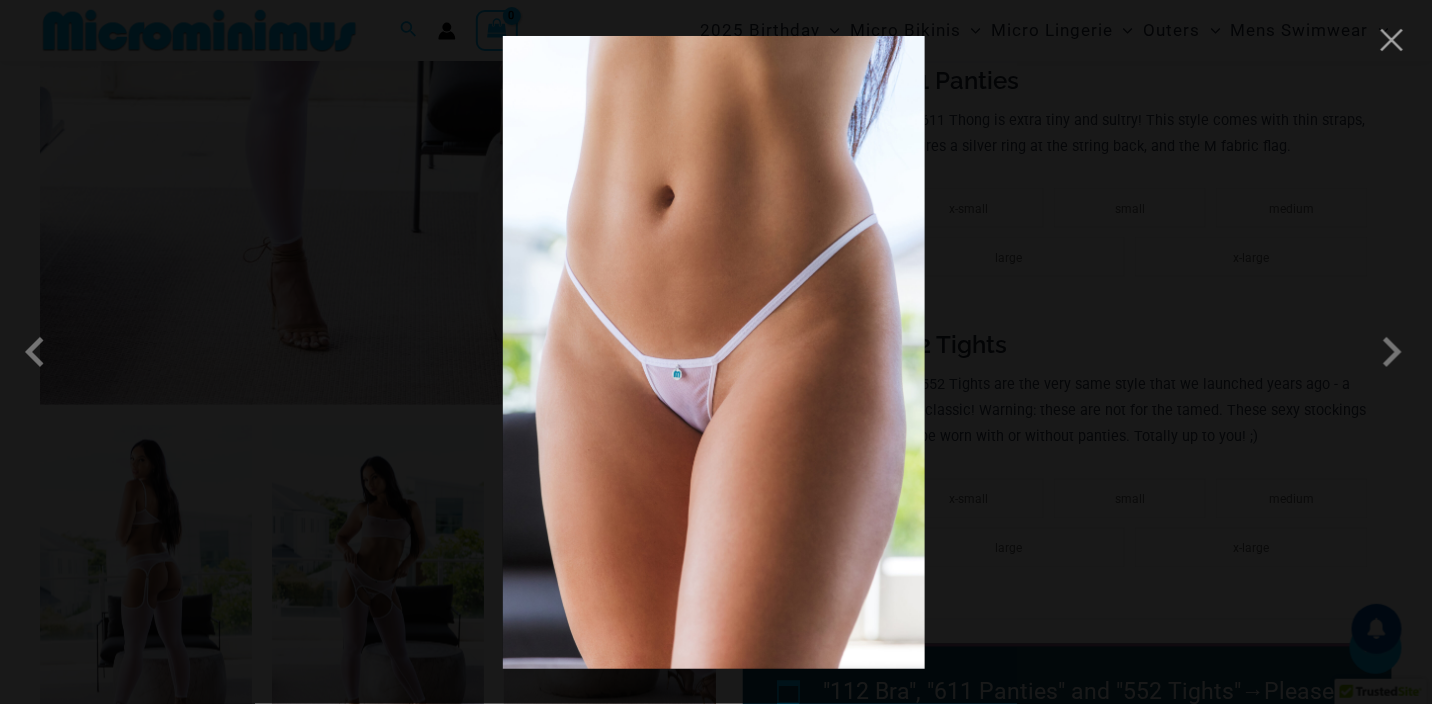 click at bounding box center [714, 352] 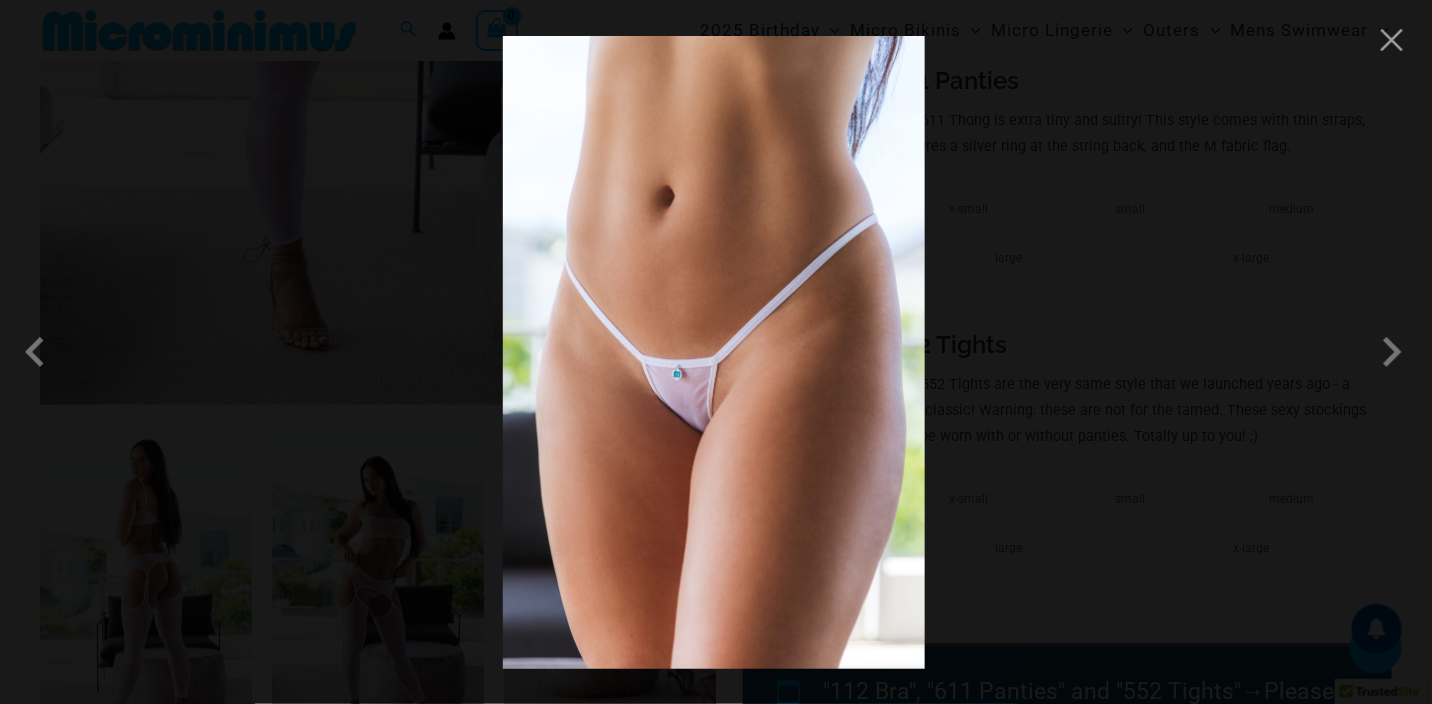 click at bounding box center [714, 352] 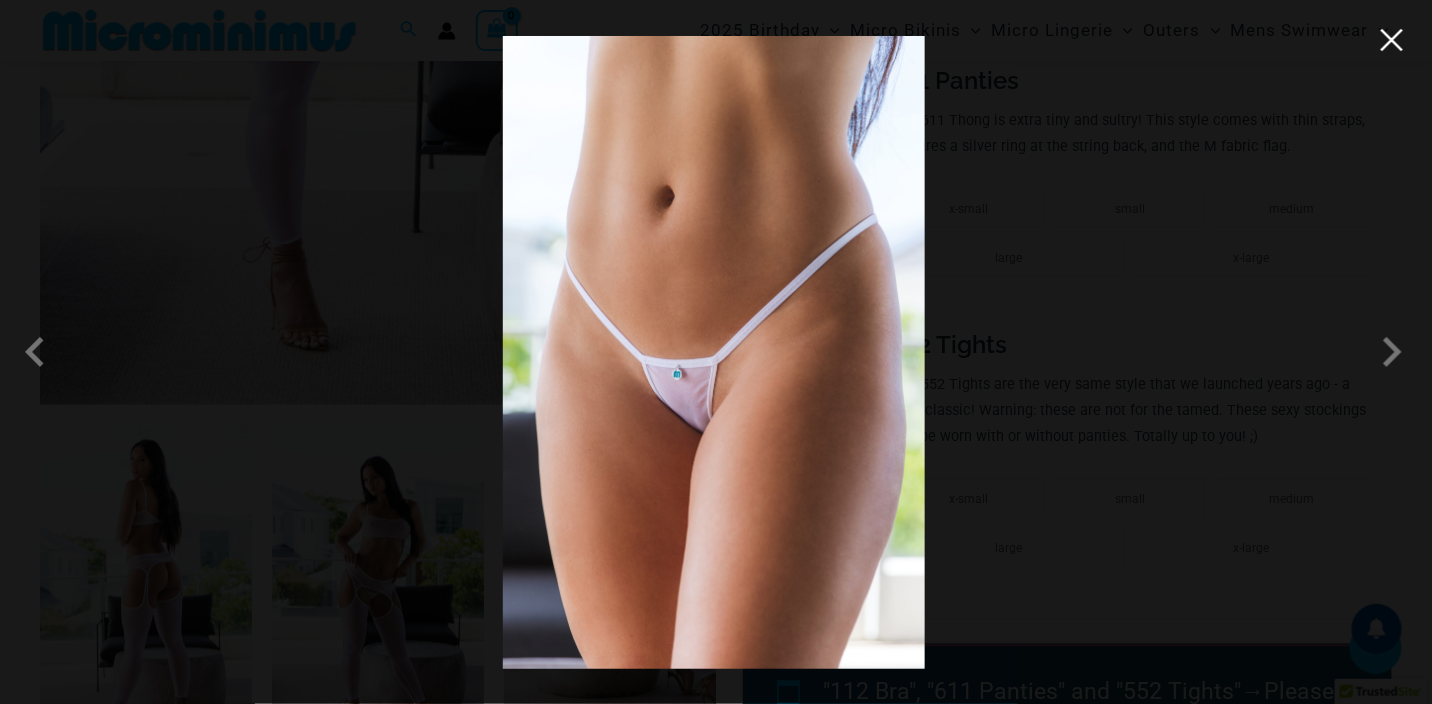 click at bounding box center (1392, 40) 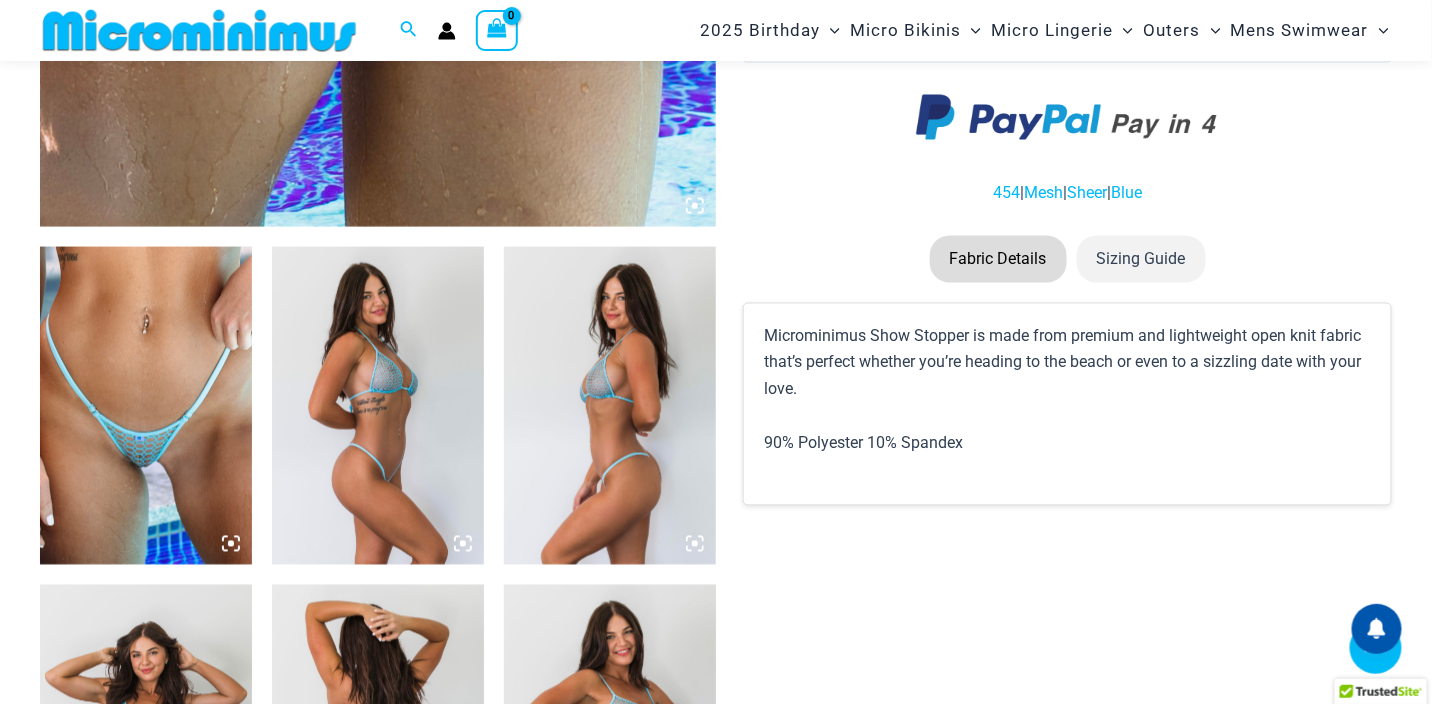 scroll, scrollTop: 983, scrollLeft: 0, axis: vertical 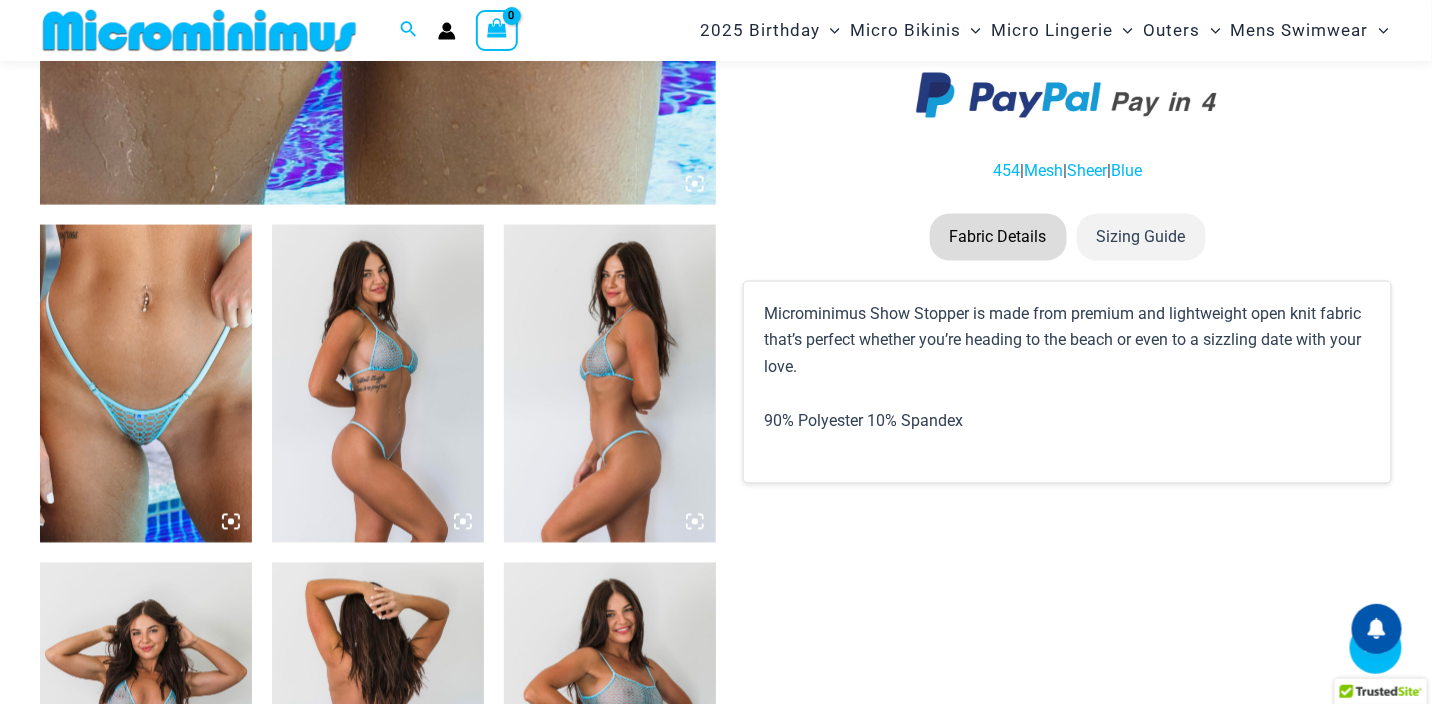 click at bounding box center [146, 384] 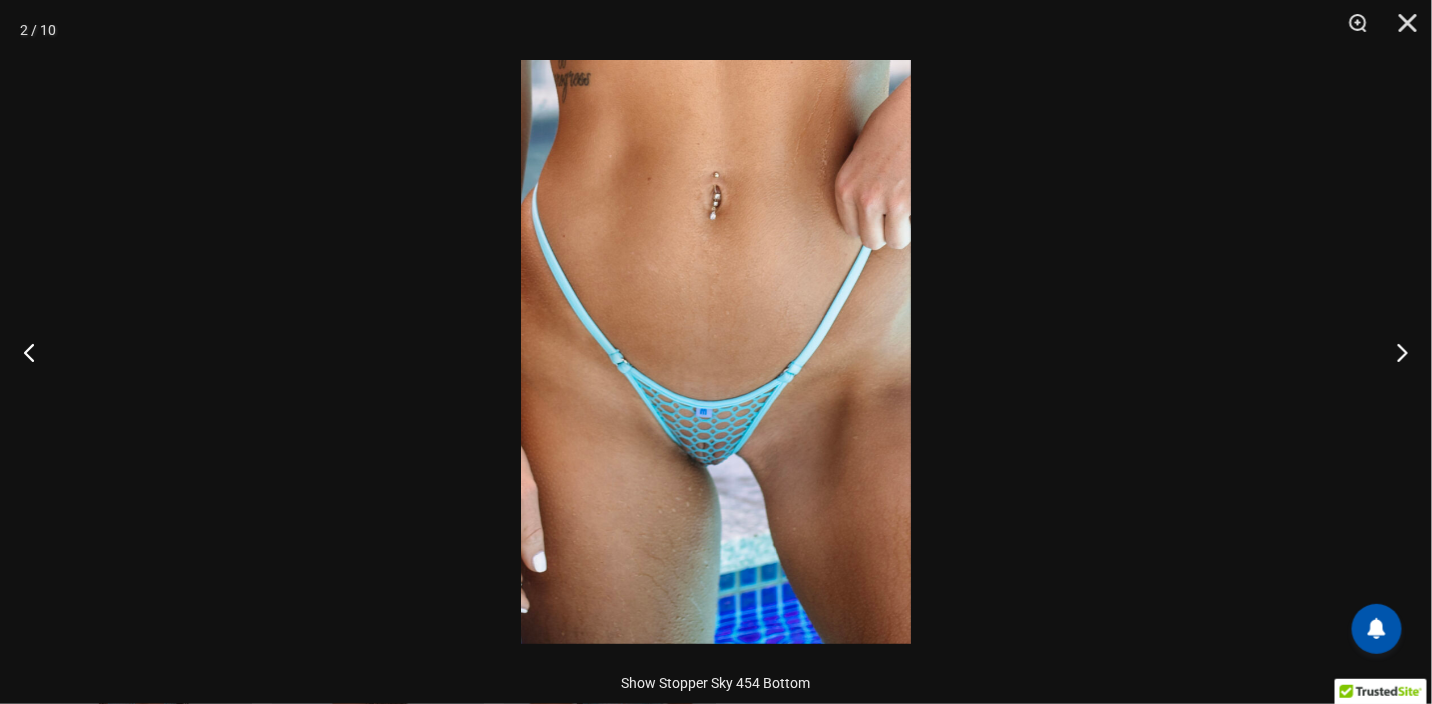 click at bounding box center (716, 352) 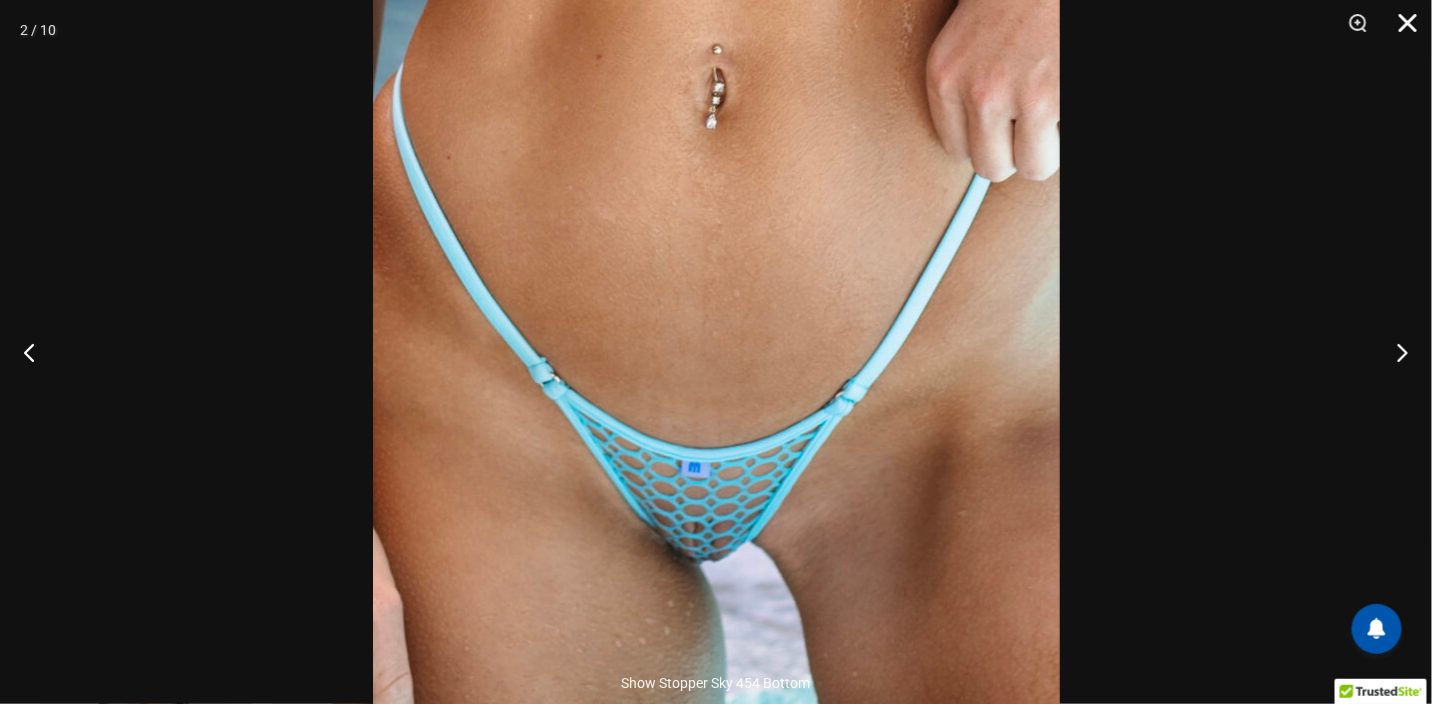 click at bounding box center (1401, 30) 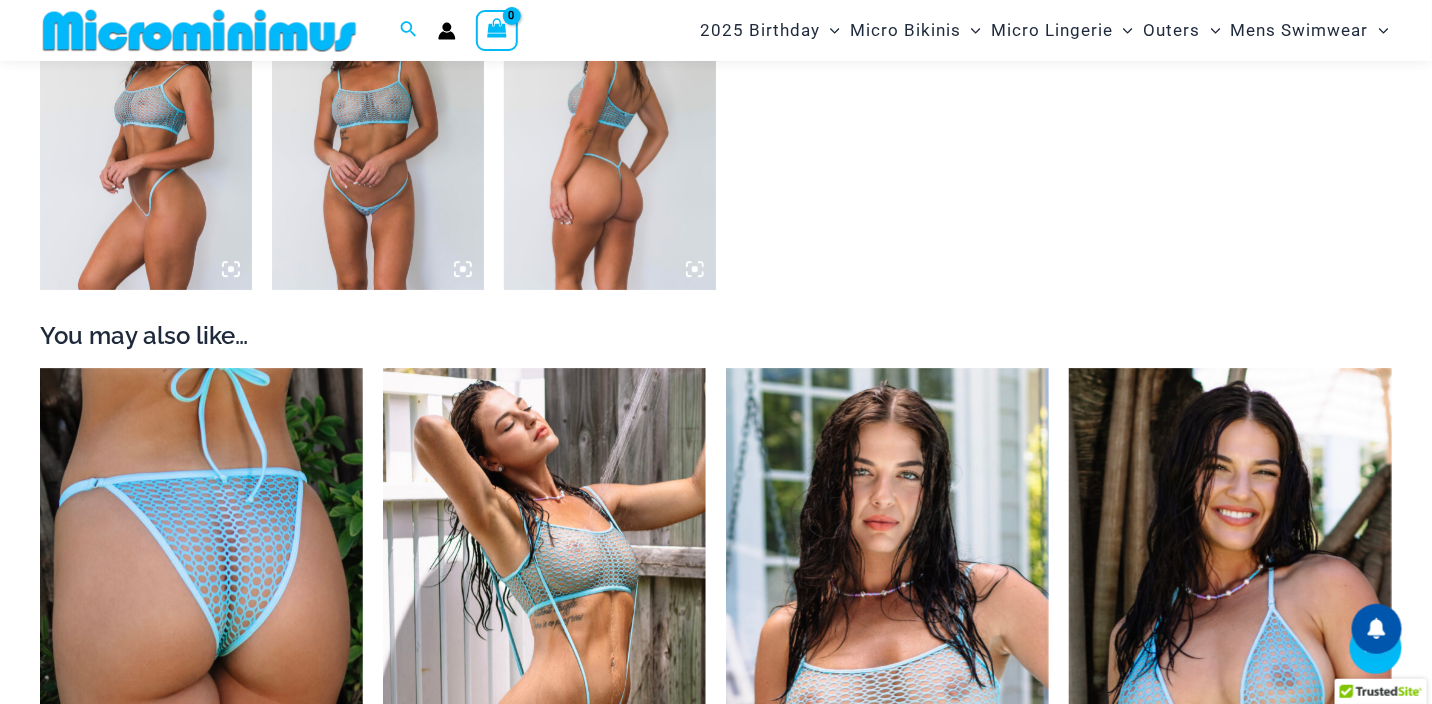 scroll, scrollTop: 1983, scrollLeft: 0, axis: vertical 